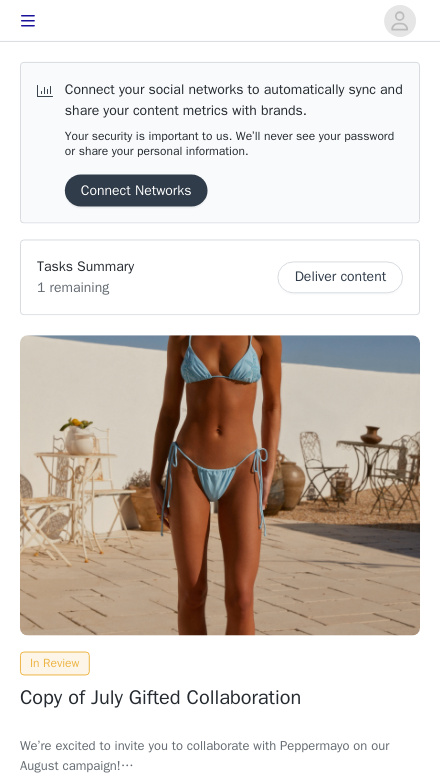 scroll, scrollTop: 0, scrollLeft: 0, axis: both 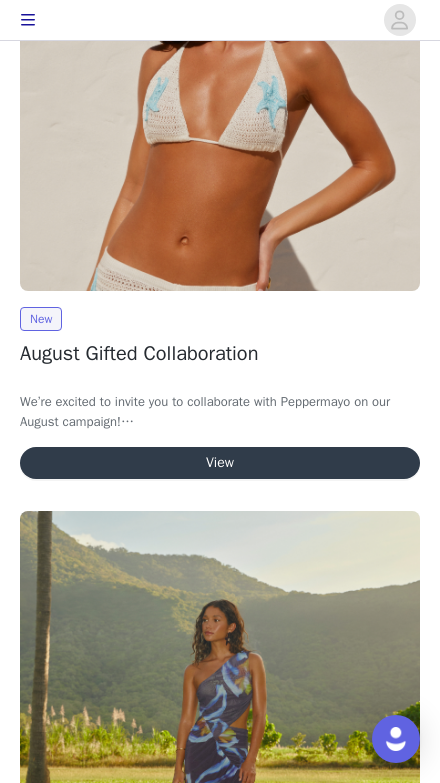 click on "View" at bounding box center (220, 463) 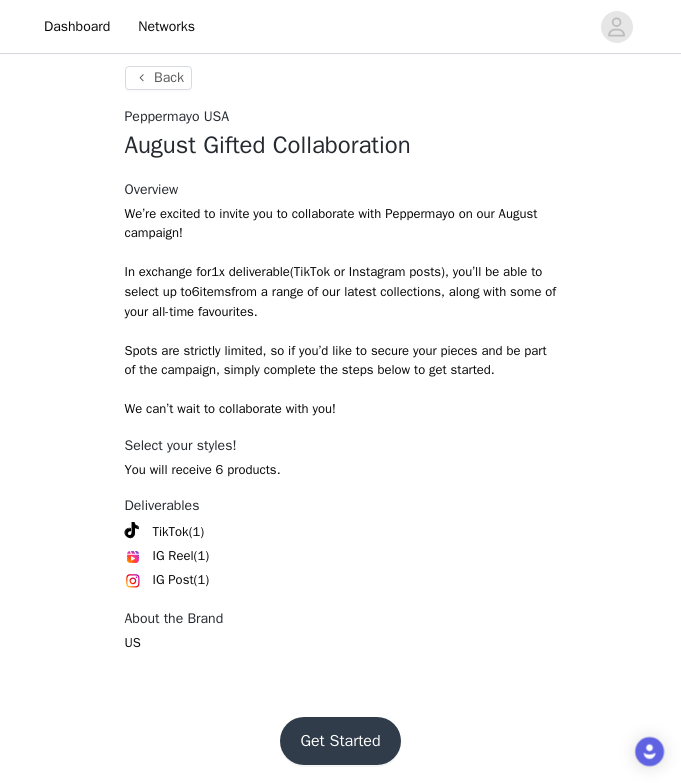 scroll, scrollTop: 727, scrollLeft: 0, axis: vertical 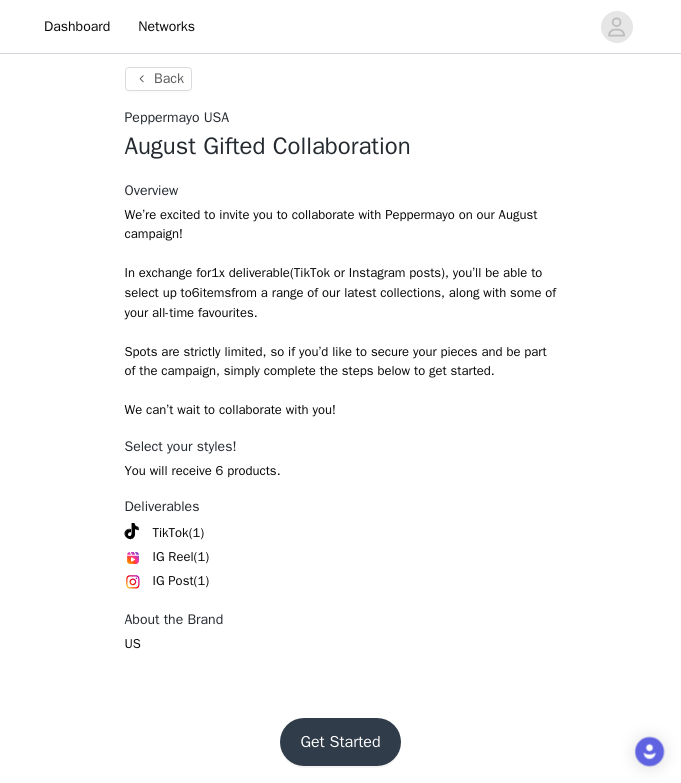 click on "Get Started" at bounding box center (340, 742) 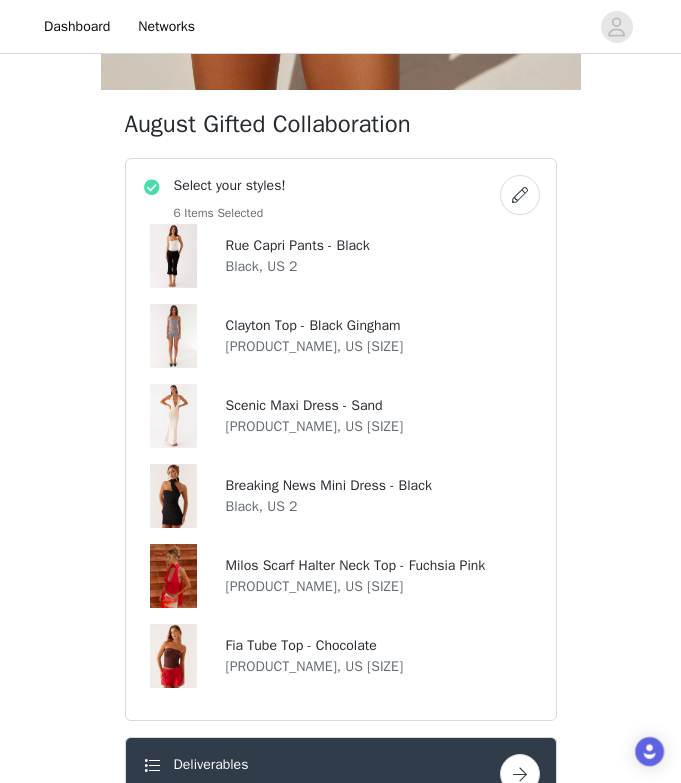 scroll, scrollTop: 687, scrollLeft: 0, axis: vertical 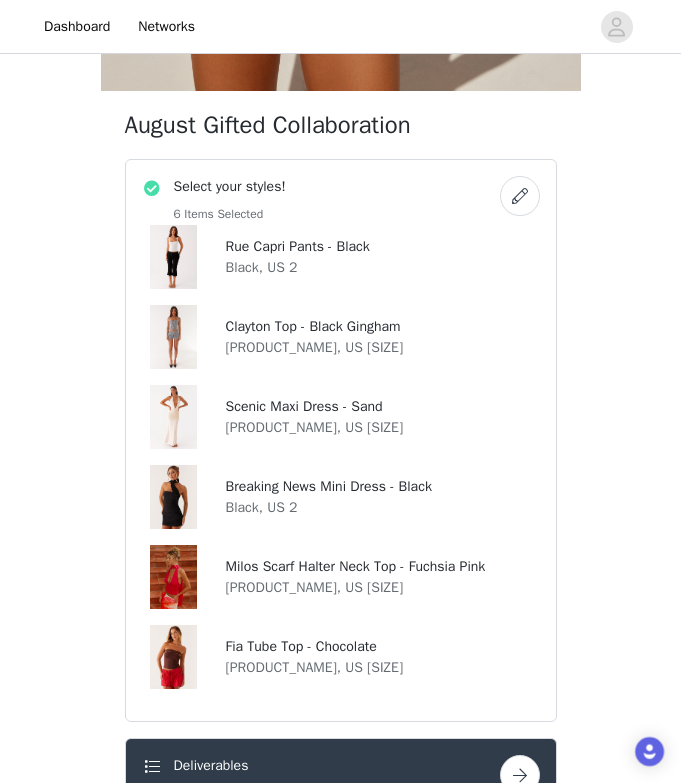 click at bounding box center (520, 196) 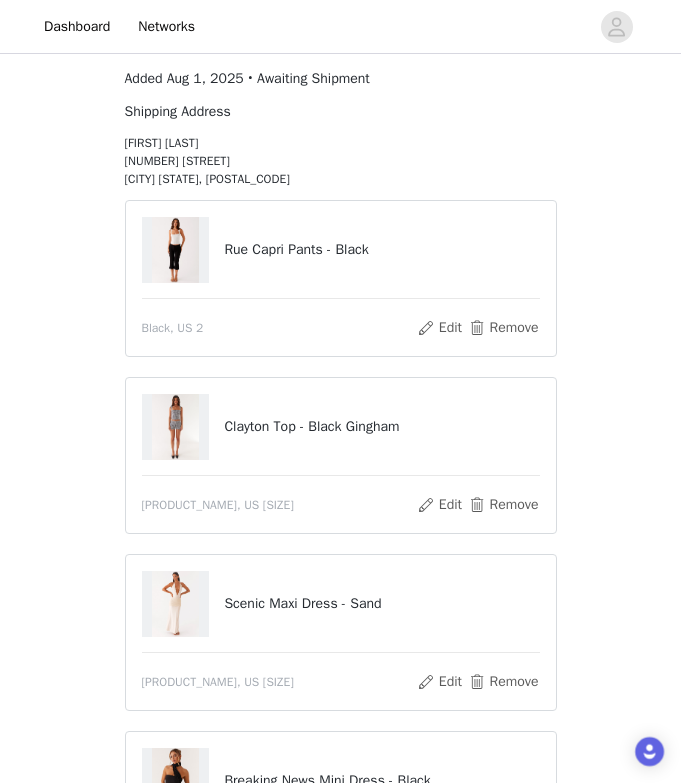 scroll, scrollTop: 241, scrollLeft: 0, axis: vertical 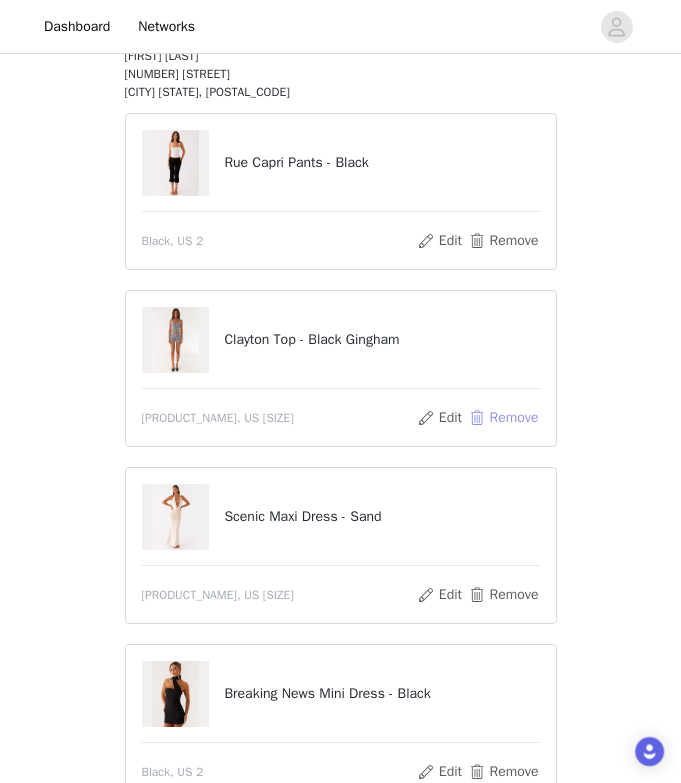 click on "Remove" at bounding box center [503, 418] 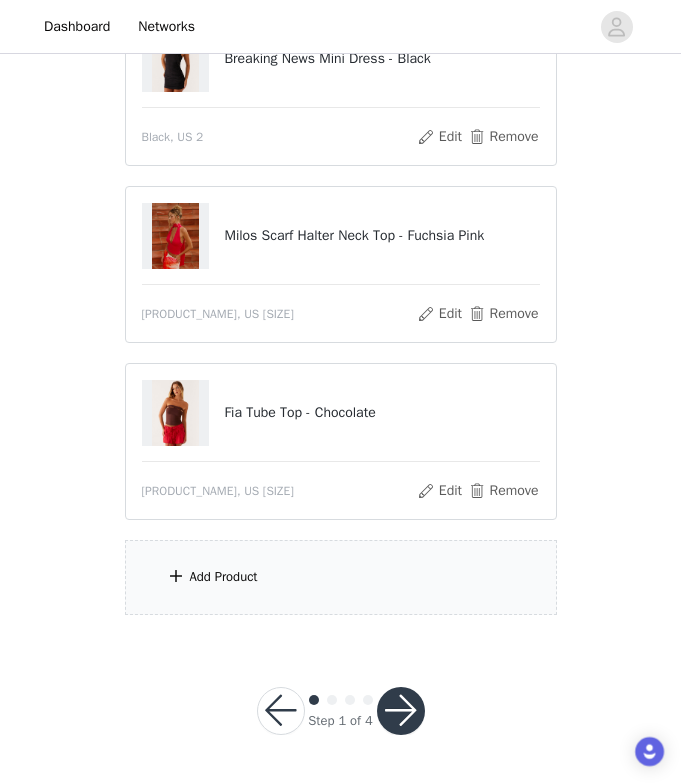 click on "Add Product" at bounding box center [341, 577] 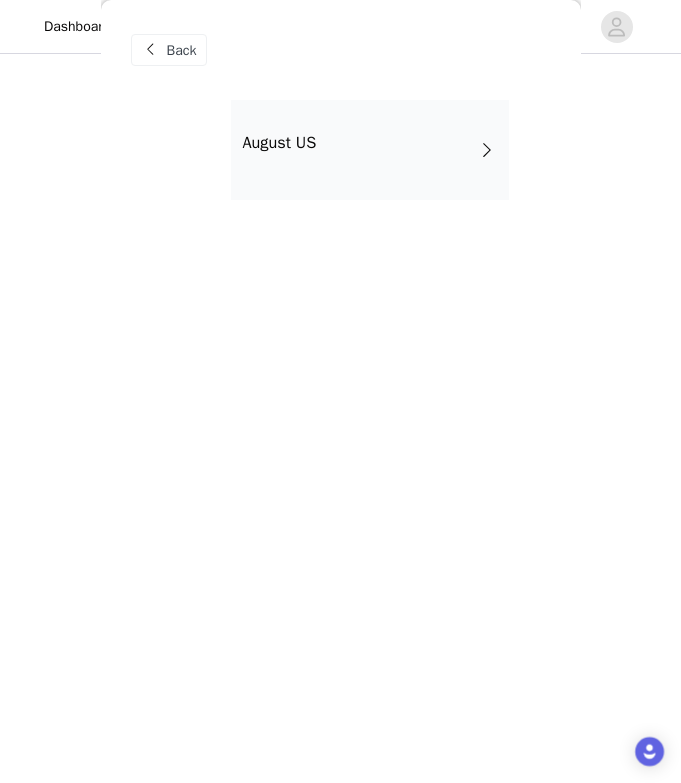 scroll, scrollTop: 620, scrollLeft: 0, axis: vertical 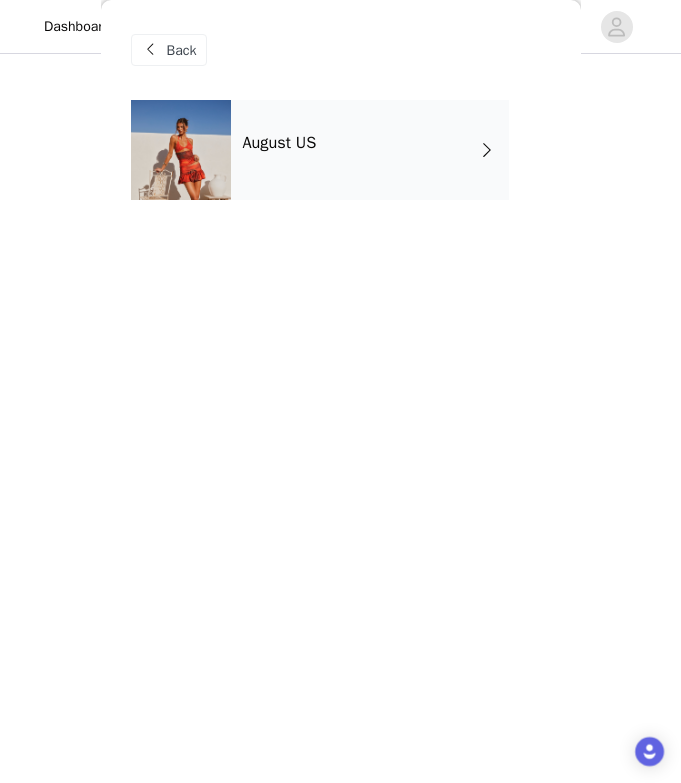 click on "August US" at bounding box center (370, 150) 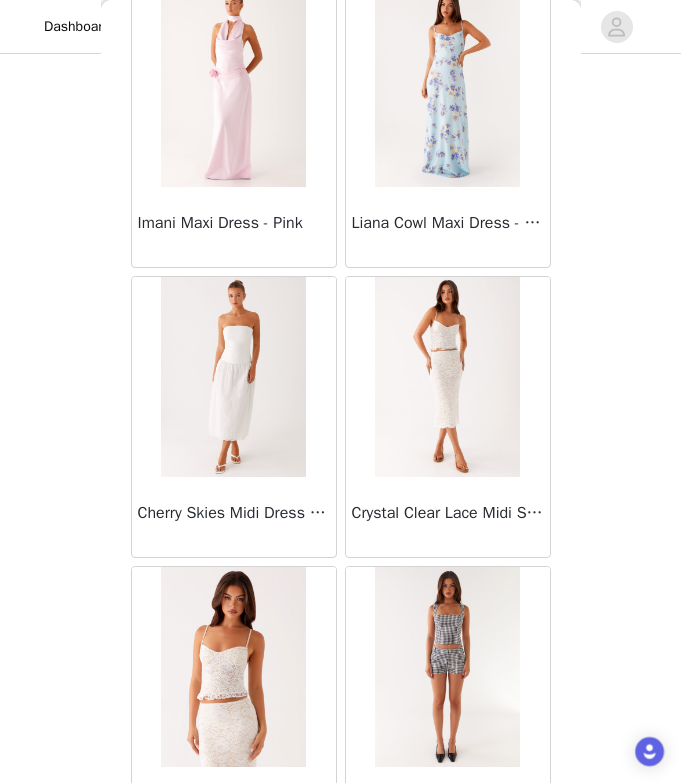 scroll, scrollTop: 745, scrollLeft: 0, axis: vertical 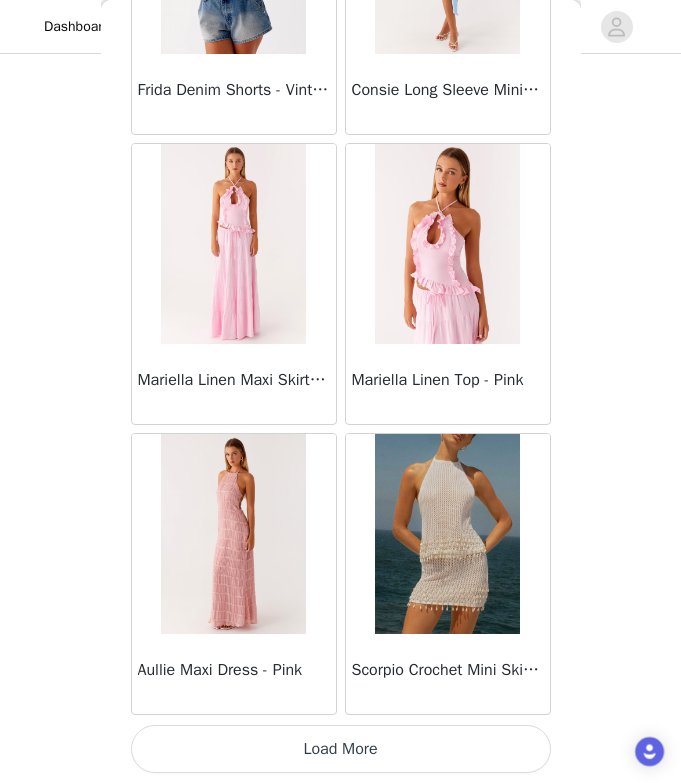 click on "Load More" at bounding box center [341, 749] 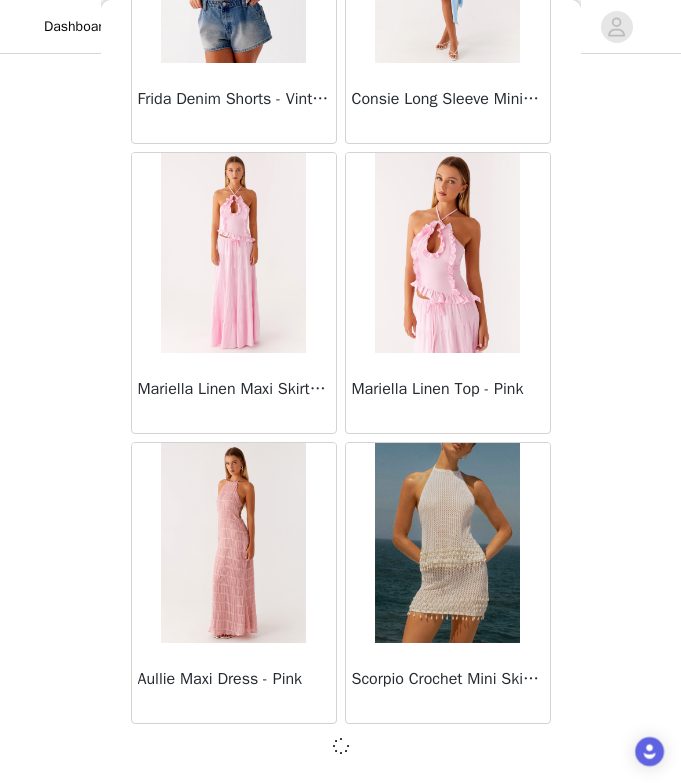 scroll, scrollTop: 2268, scrollLeft: 0, axis: vertical 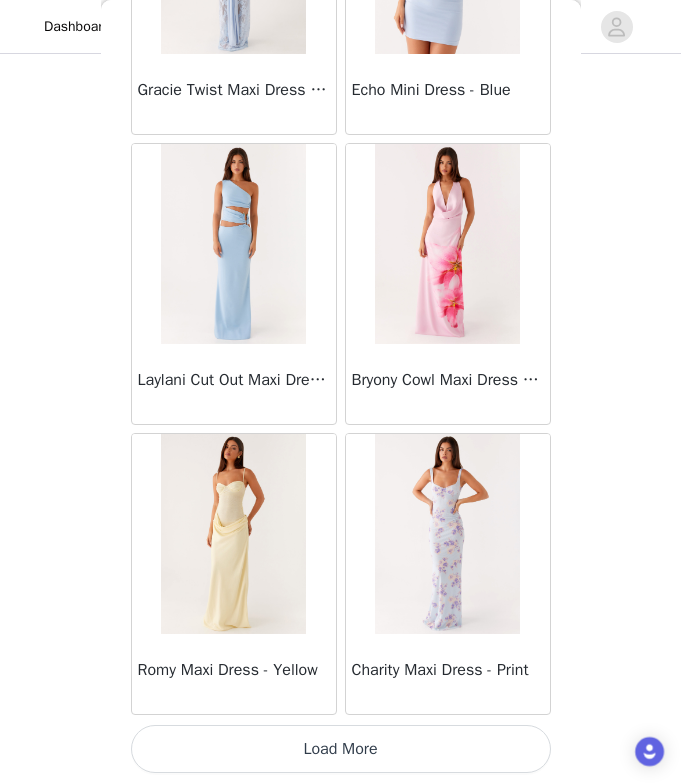 click on "Load More" at bounding box center [341, 749] 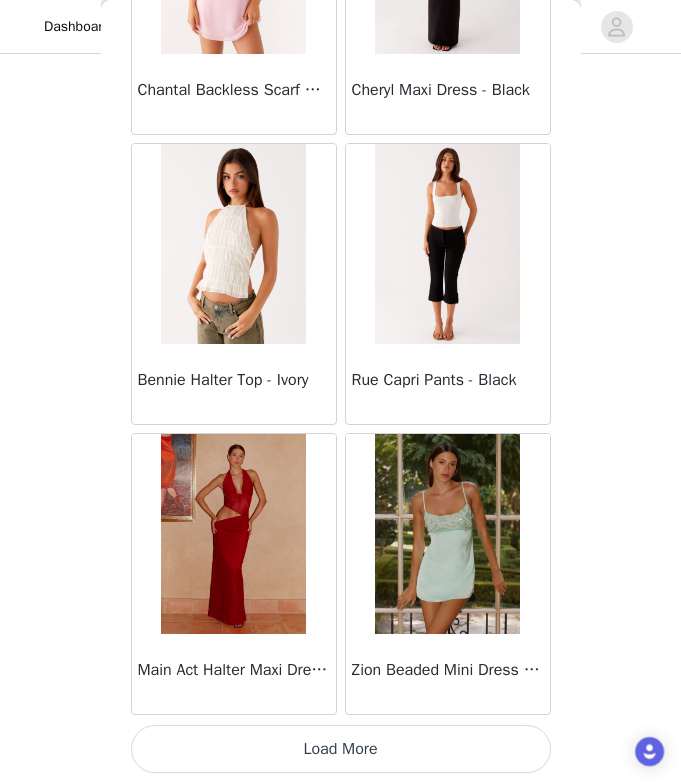 scroll, scrollTop: 8077, scrollLeft: 0, axis: vertical 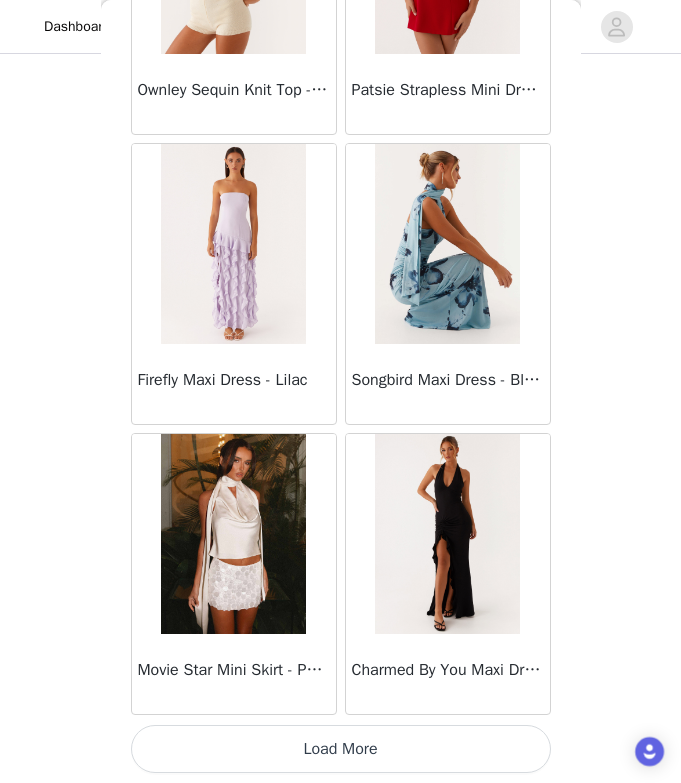 click on "Load More" at bounding box center [341, 749] 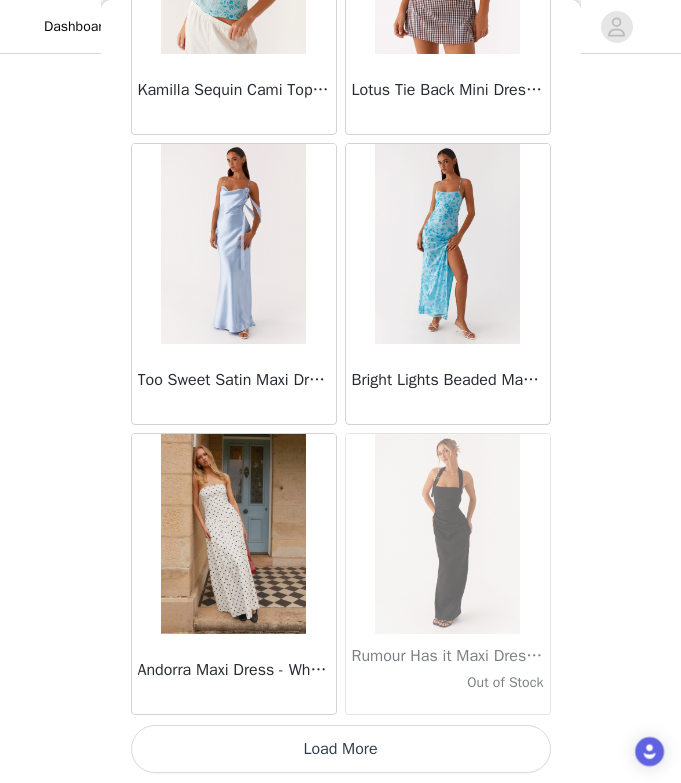 scroll, scrollTop: 13877, scrollLeft: 0, axis: vertical 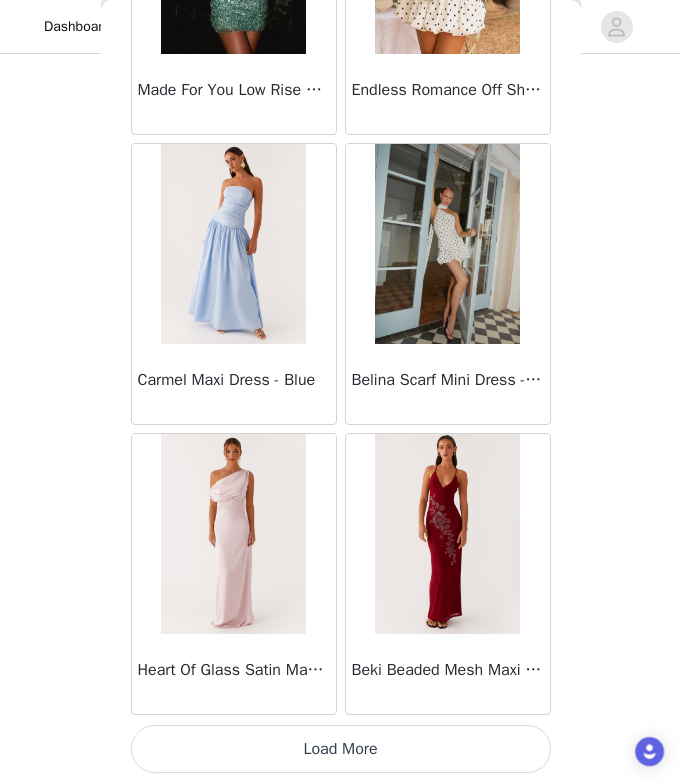 click on "Load More" at bounding box center (341, 749) 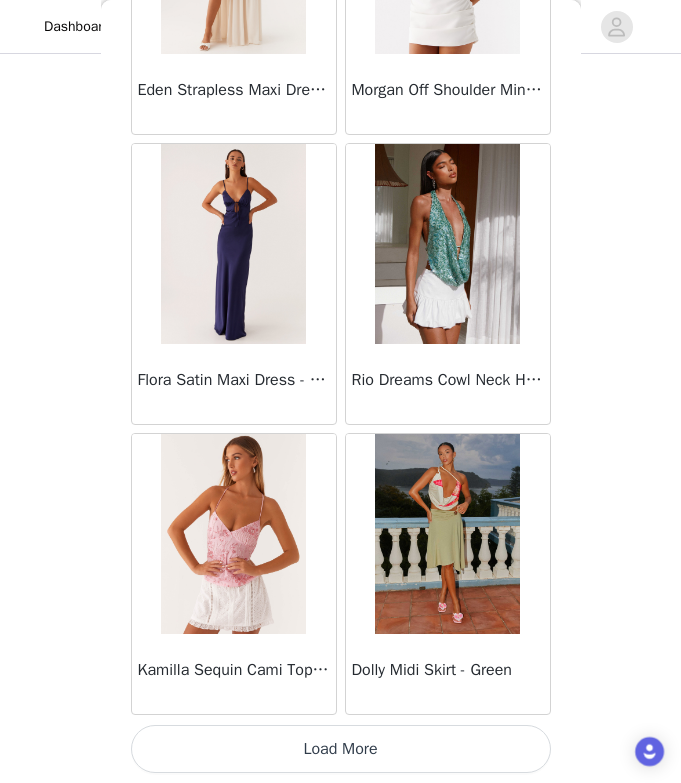 scroll, scrollTop: 19677, scrollLeft: 0, axis: vertical 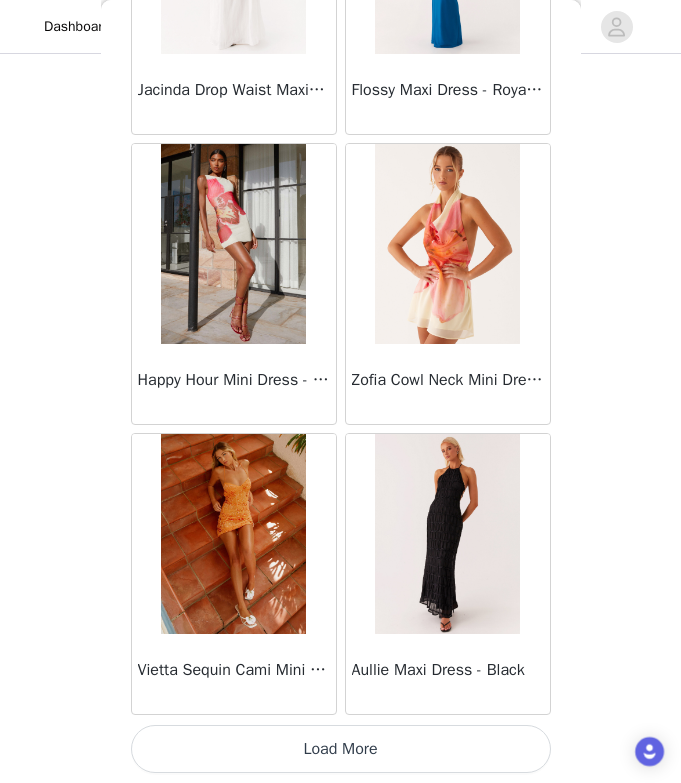 click on "Load More" at bounding box center [341, 749] 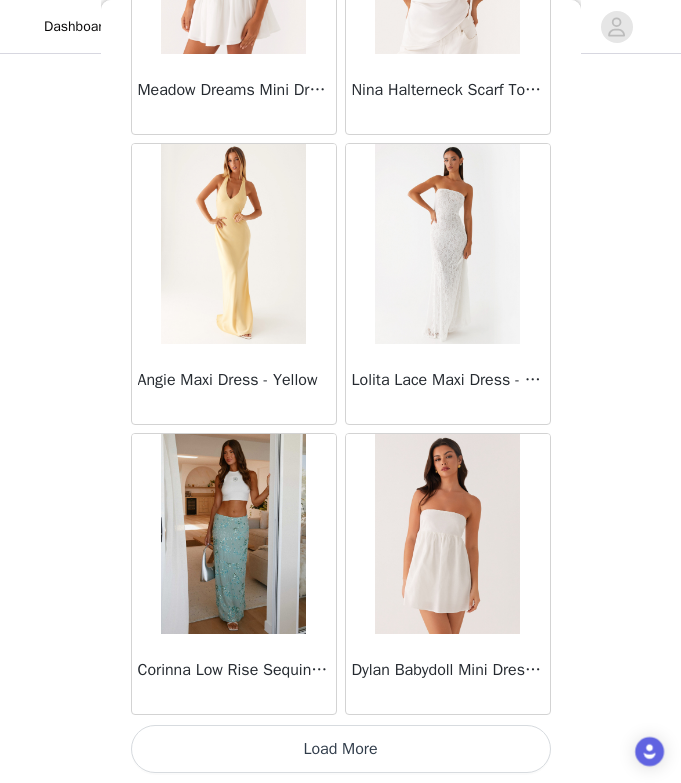 scroll, scrollTop: 25477, scrollLeft: 0, axis: vertical 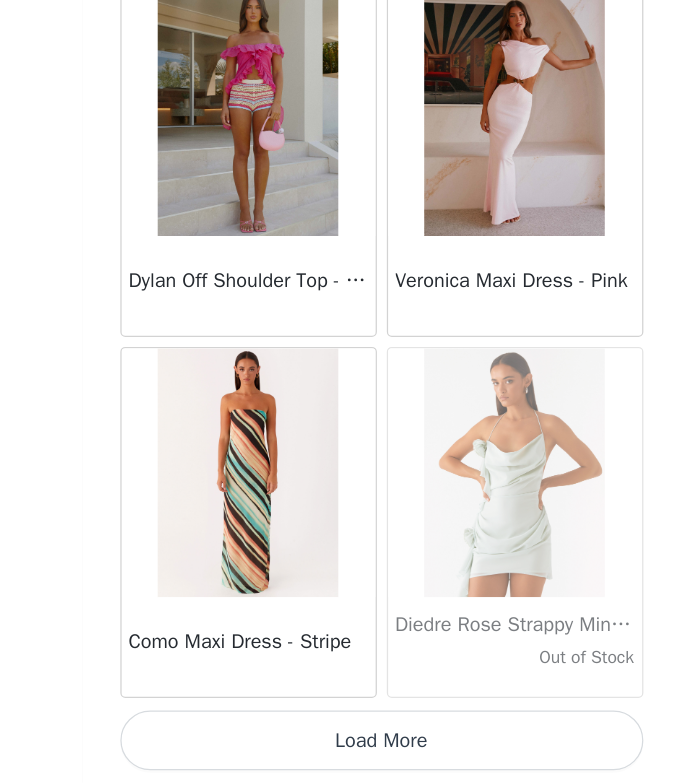 click on "Load More" at bounding box center [341, 749] 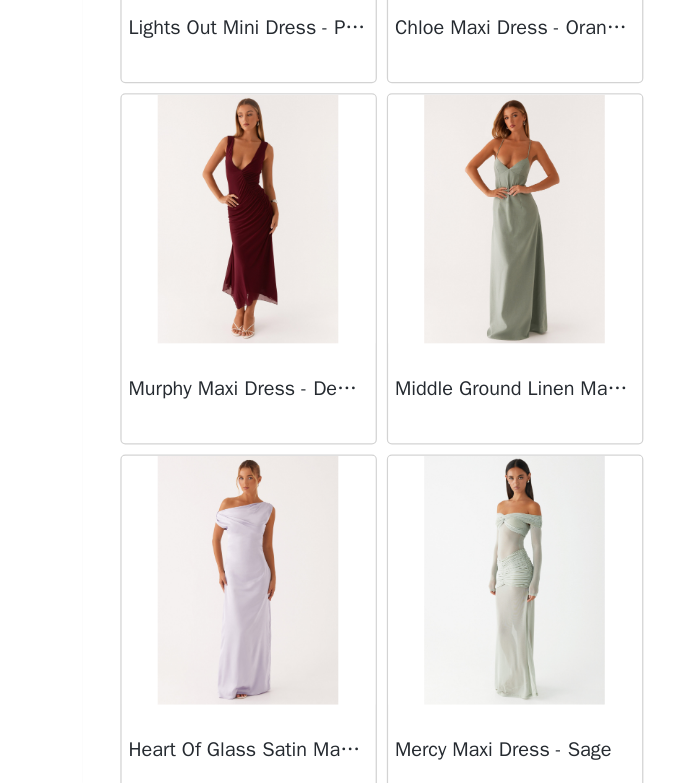 scroll, scrollTop: 29449, scrollLeft: 0, axis: vertical 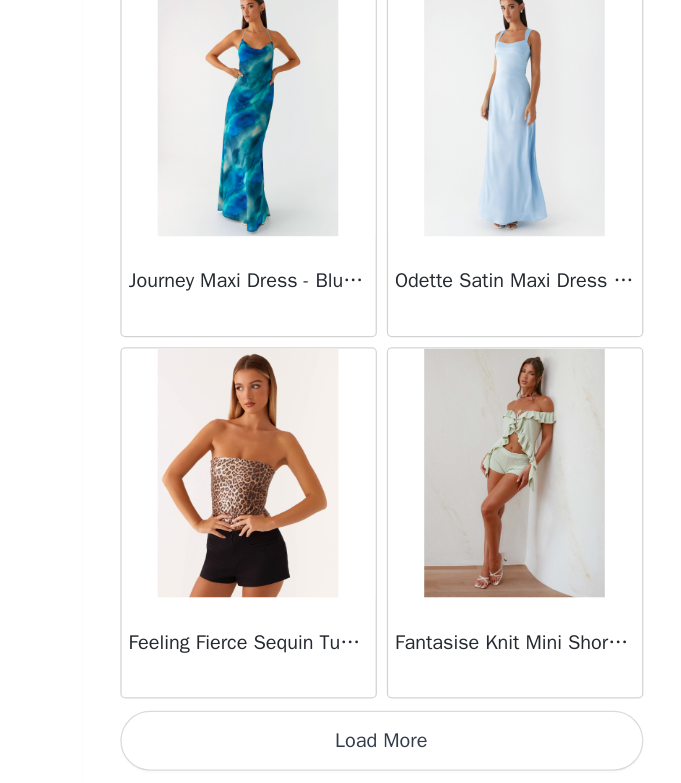 click on "Load More" at bounding box center [341, 749] 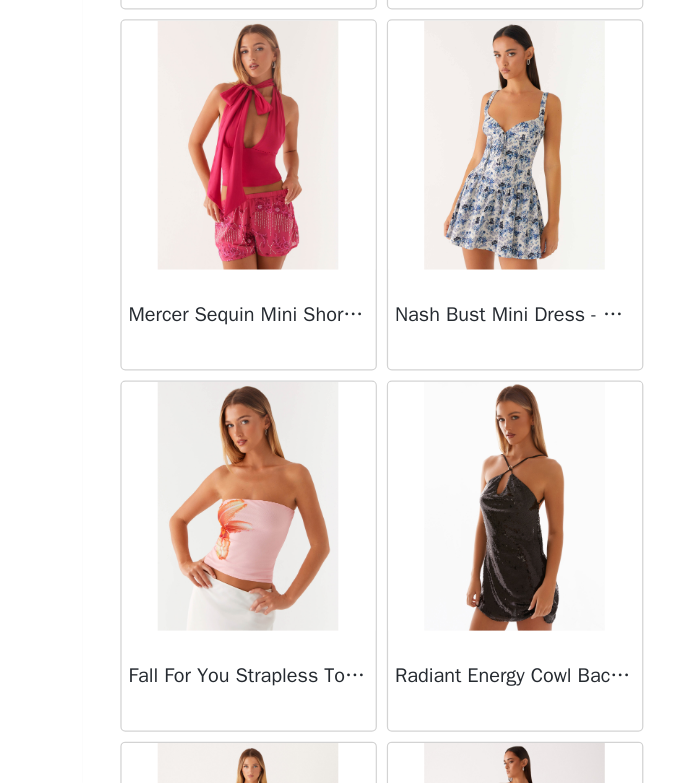 scroll, scrollTop: 31858, scrollLeft: 0, axis: vertical 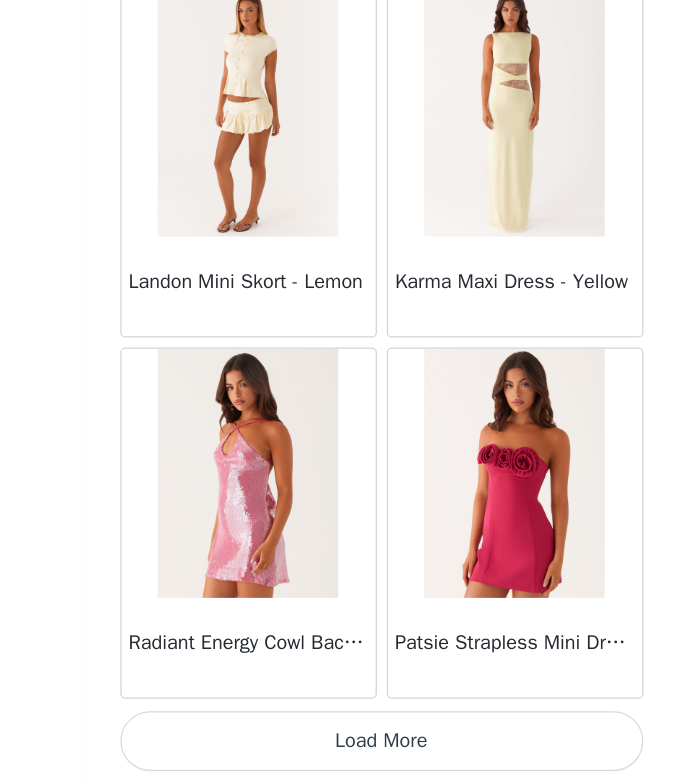click on "Load More" at bounding box center [341, 749] 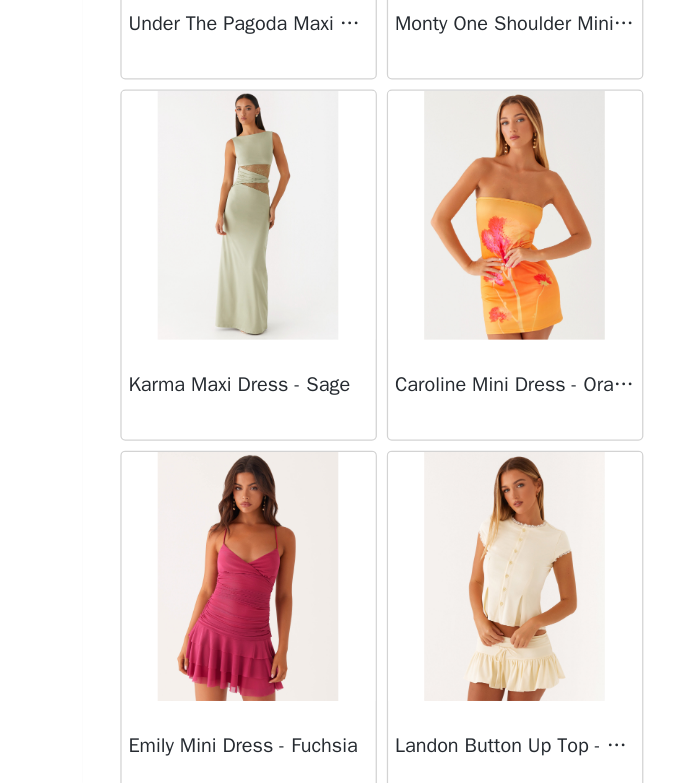 scroll, scrollTop: 36424, scrollLeft: 0, axis: vertical 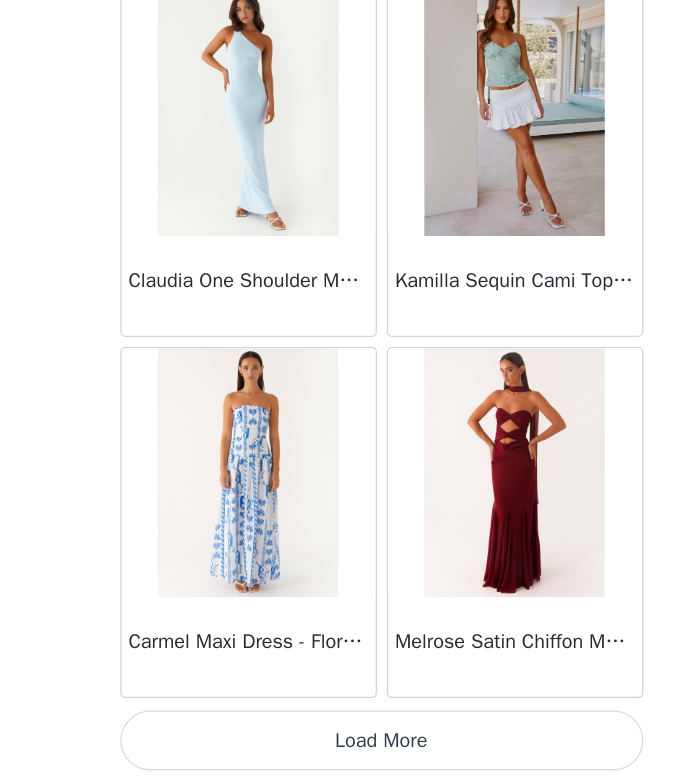 click on "Load More" at bounding box center [341, 749] 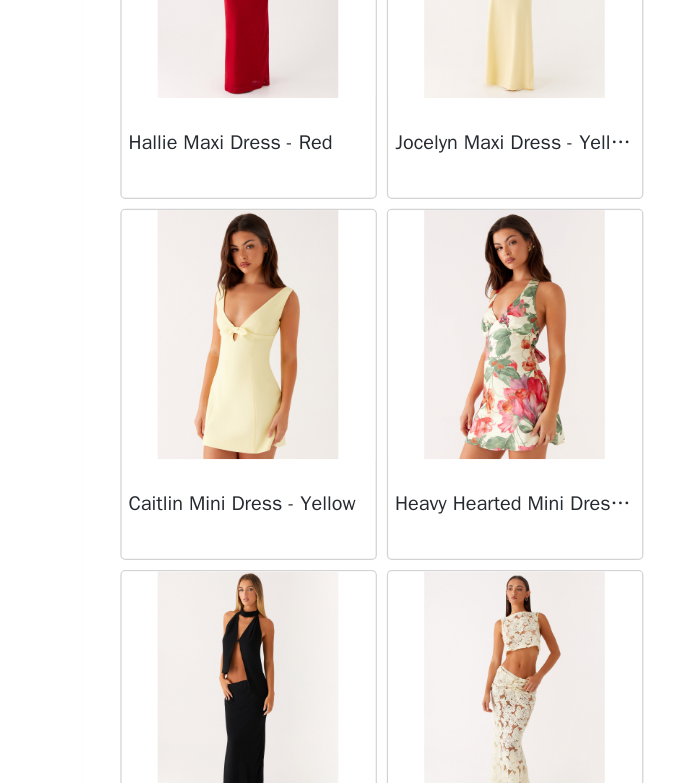 scroll, scrollTop: 39220, scrollLeft: 0, axis: vertical 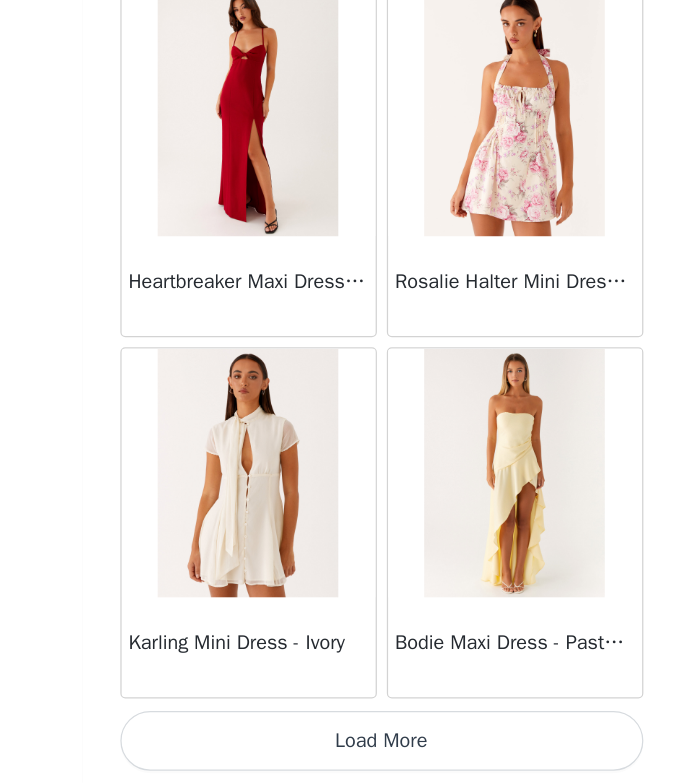 click on "Load More" at bounding box center (341, 749) 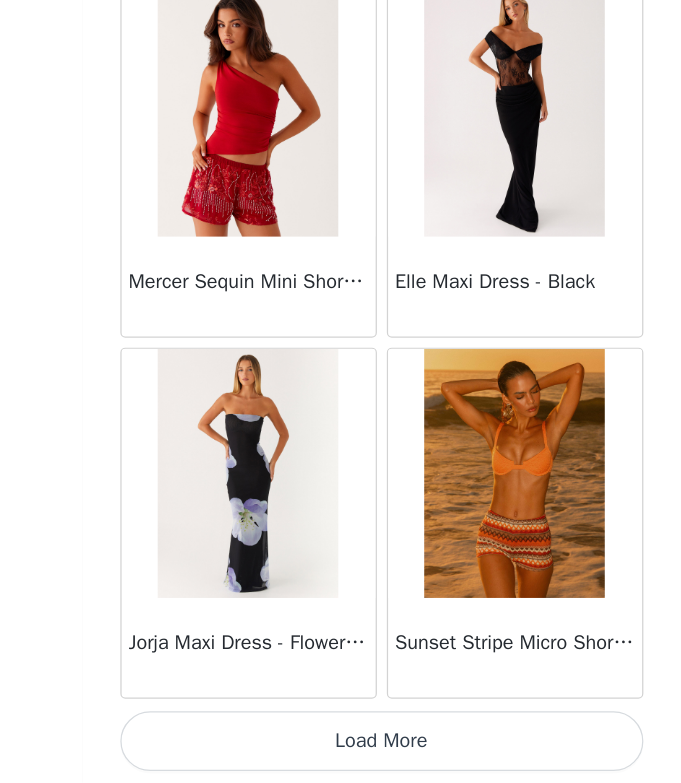 scroll, scrollTop: 42877, scrollLeft: 0, axis: vertical 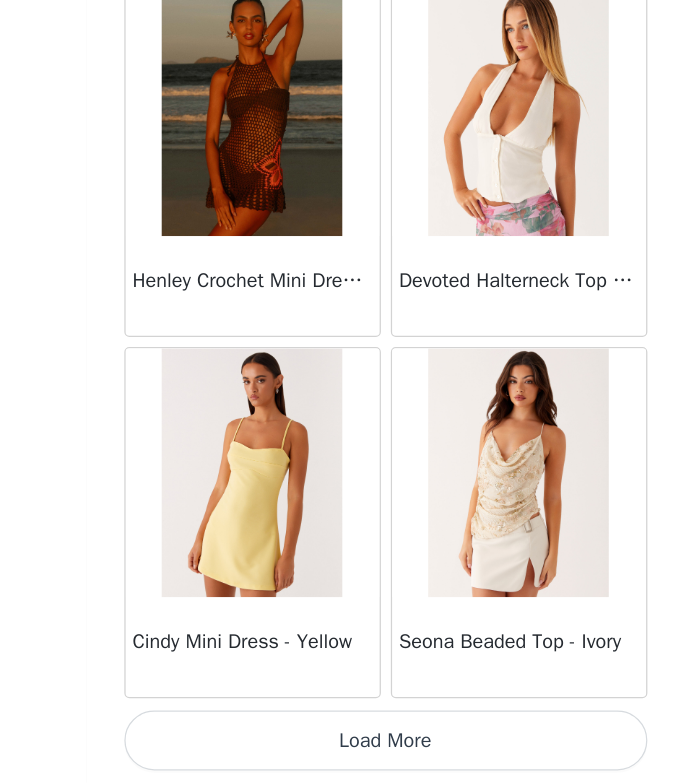 click on "Load More" at bounding box center [341, 749] 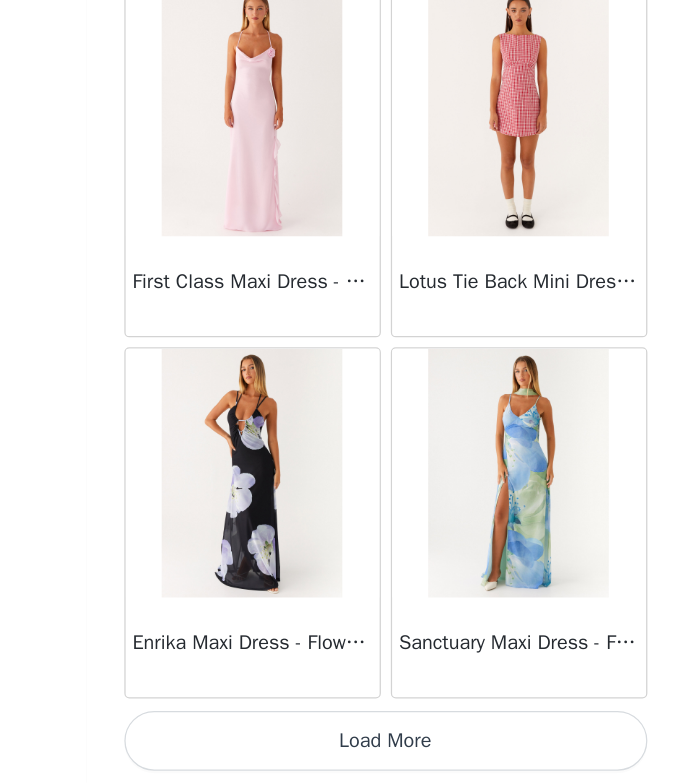 scroll, scrollTop: 48677, scrollLeft: 0, axis: vertical 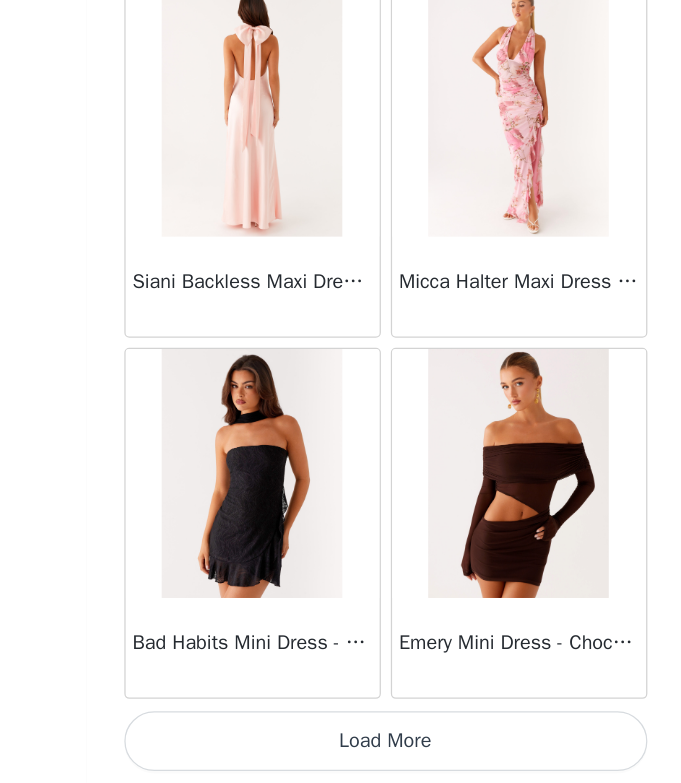 click on "Load More" at bounding box center [341, 749] 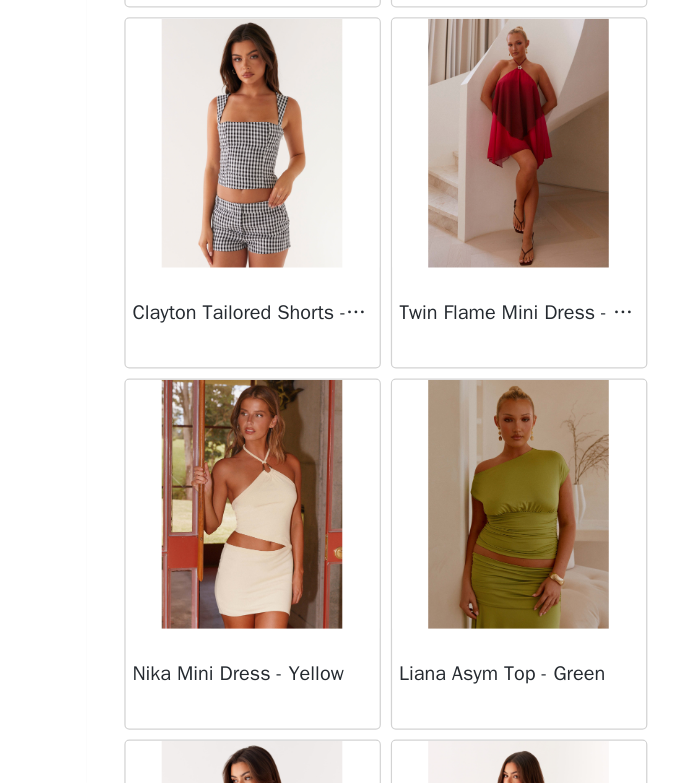 scroll, scrollTop: 53299, scrollLeft: 0, axis: vertical 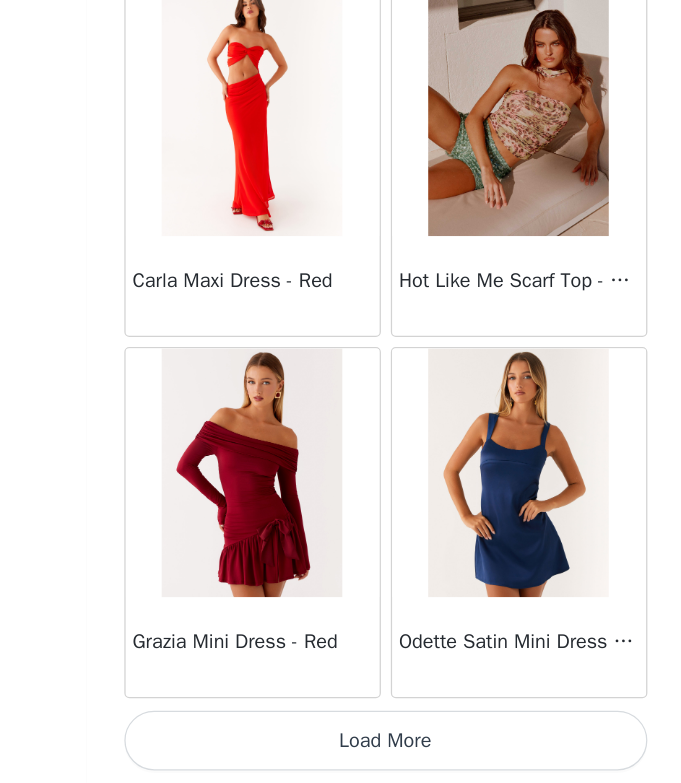 click on "Load More" at bounding box center (341, 749) 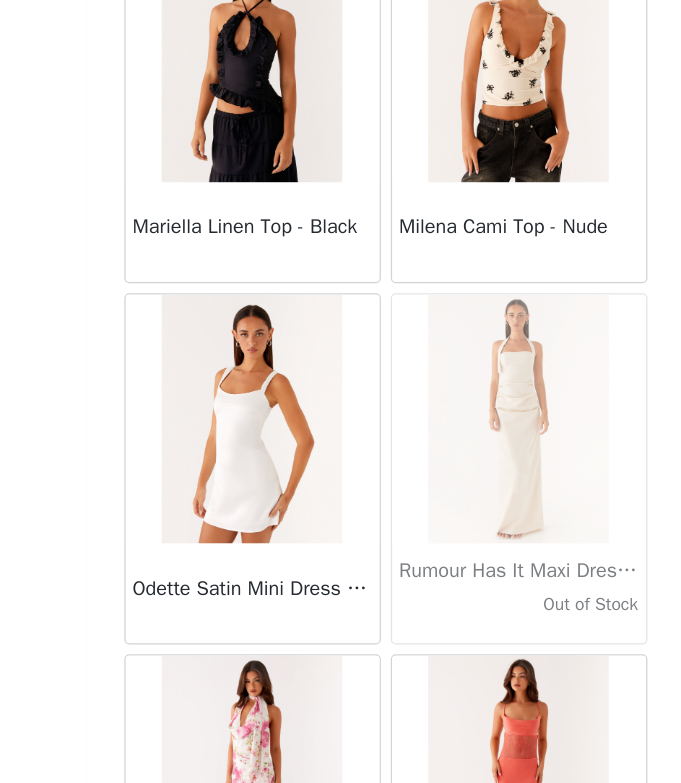 scroll, scrollTop: 57133, scrollLeft: 0, axis: vertical 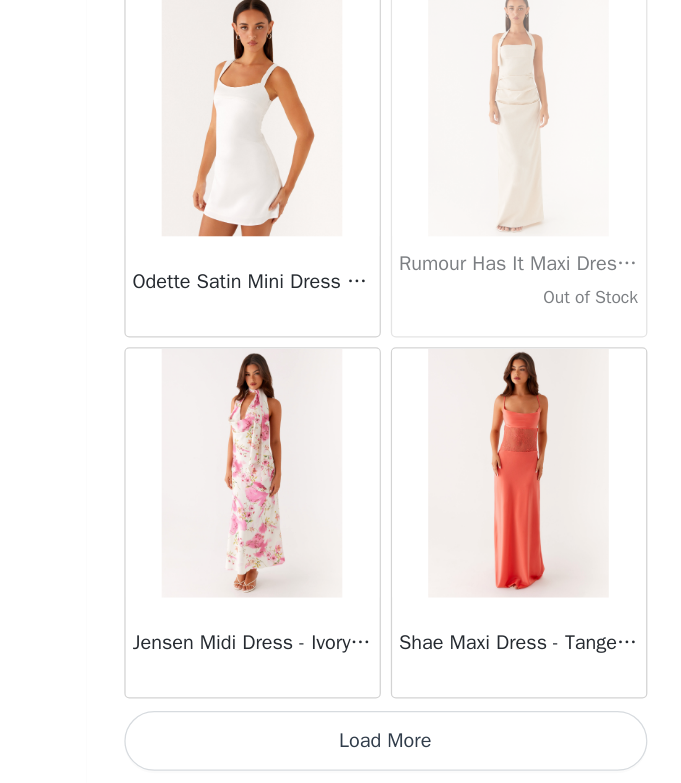 click on "Load More" at bounding box center [341, 749] 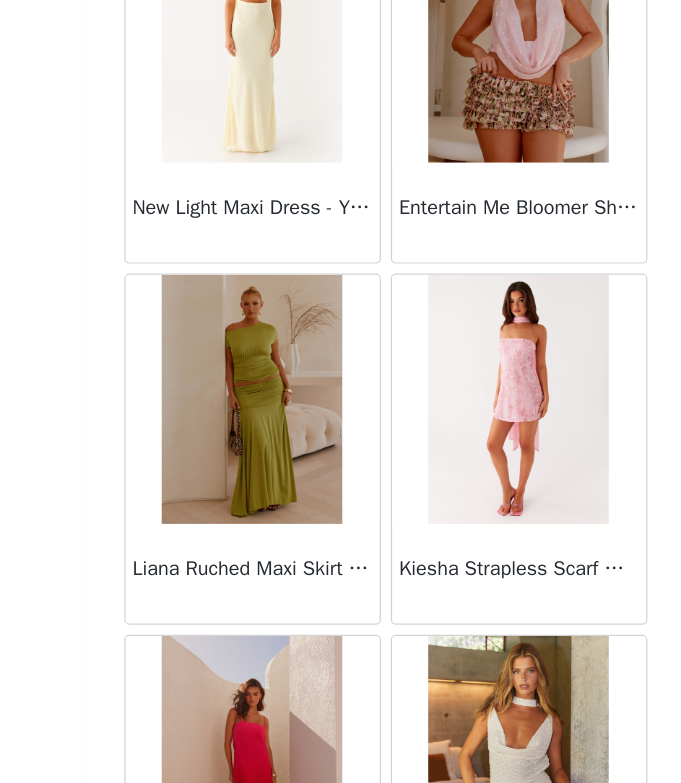 scroll, scrollTop: 60221, scrollLeft: 0, axis: vertical 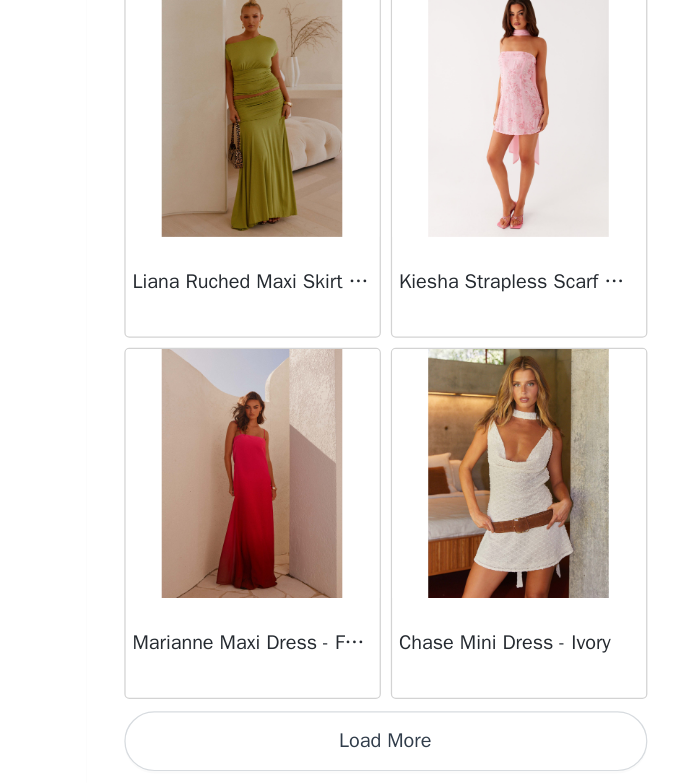 click on "Load More" at bounding box center [341, 749] 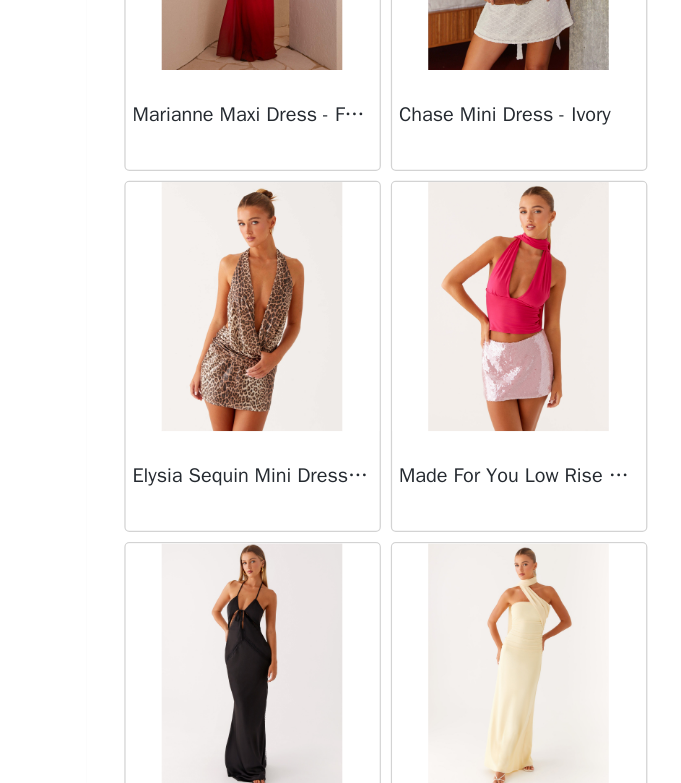 scroll, scrollTop: 60724, scrollLeft: 0, axis: vertical 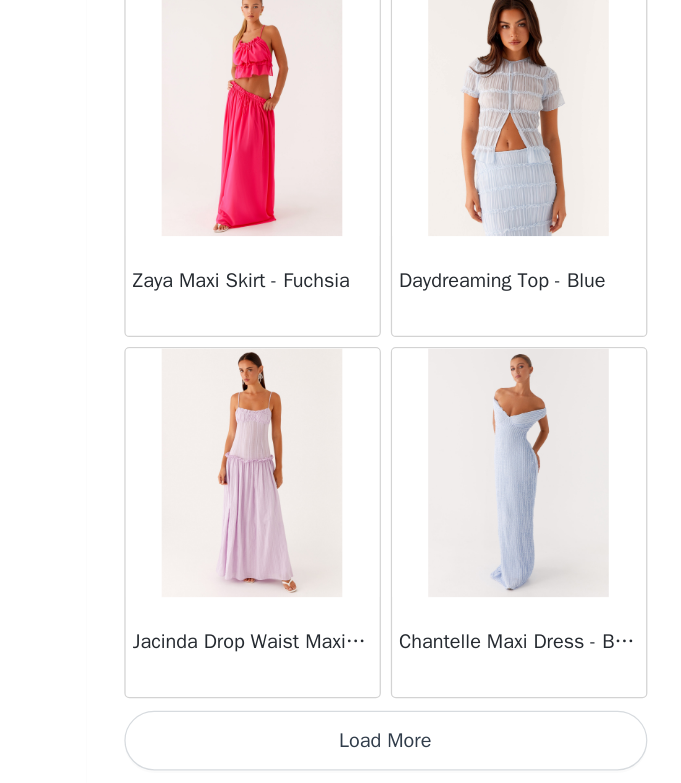 click on "Load More" at bounding box center (341, 749) 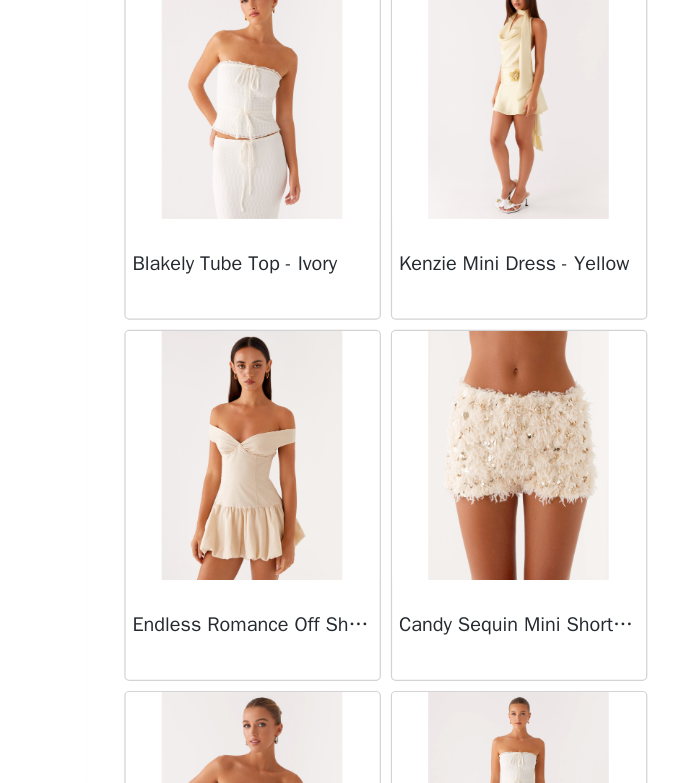 scroll, scrollTop: 64879, scrollLeft: 0, axis: vertical 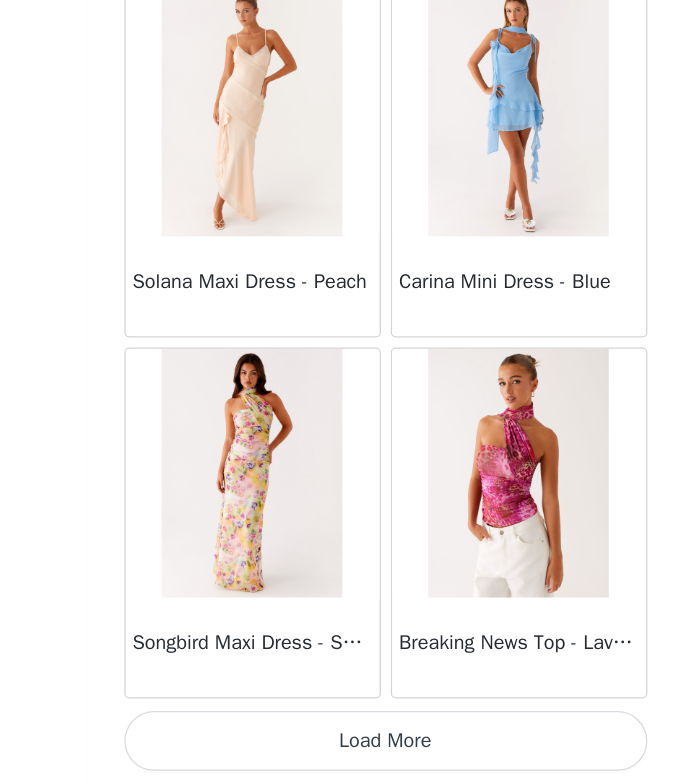 click on "Load More" at bounding box center [341, 749] 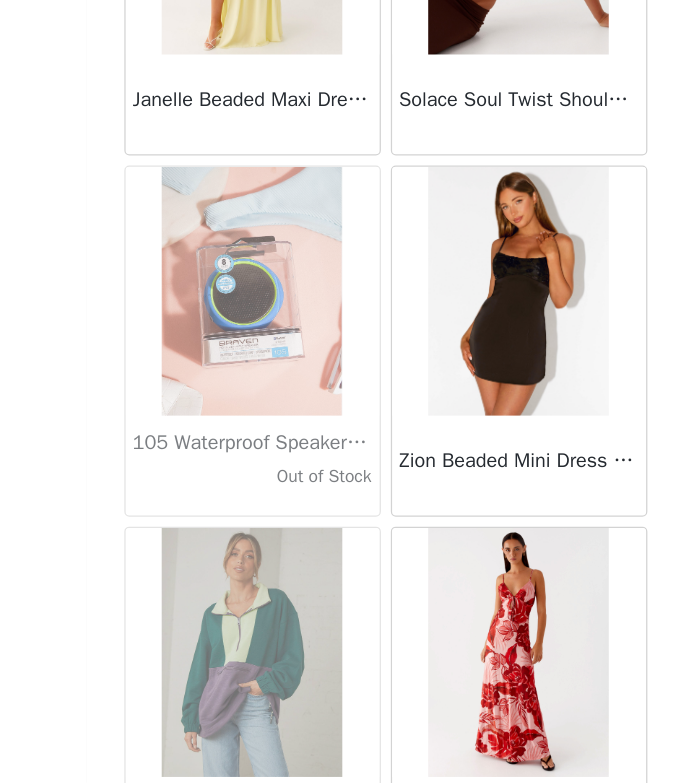 scroll, scrollTop: 68977, scrollLeft: 0, axis: vertical 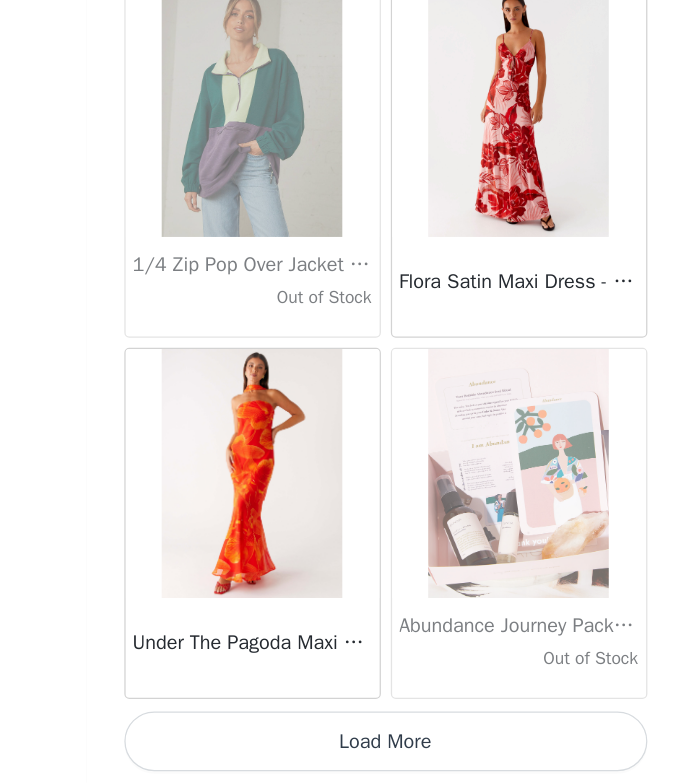 click on "Load More" at bounding box center (341, 749) 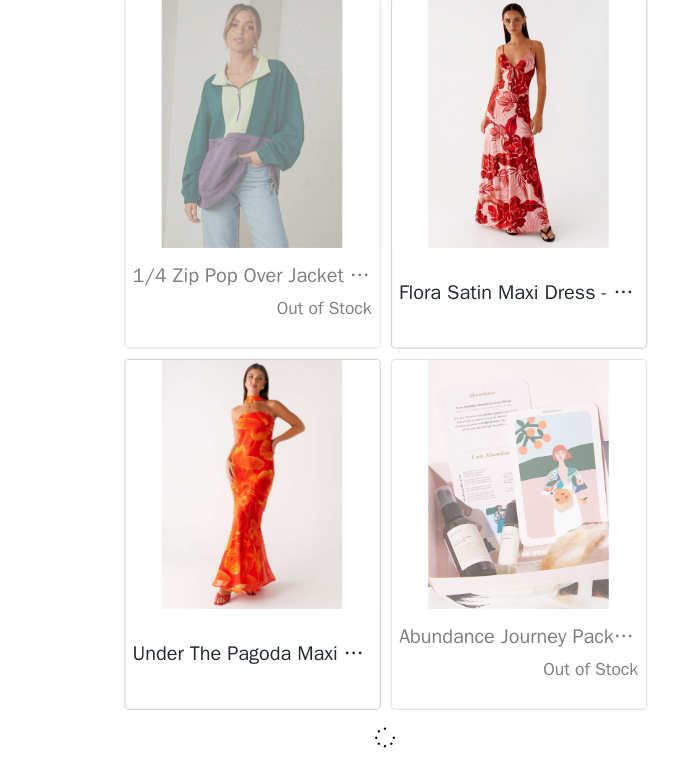 scroll, scrollTop: 68968, scrollLeft: 0, axis: vertical 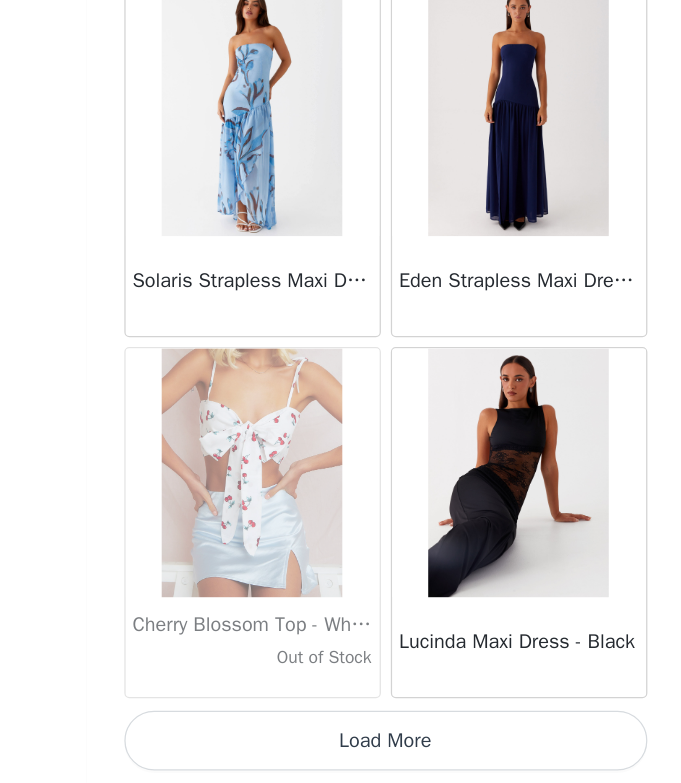 click on "Load More" at bounding box center (341, 749) 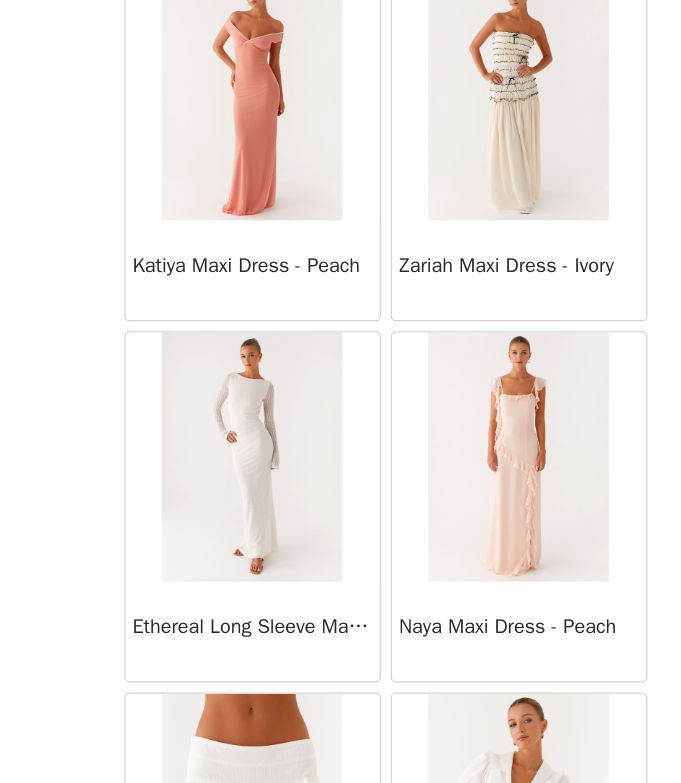 scroll, scrollTop: 74777, scrollLeft: 0, axis: vertical 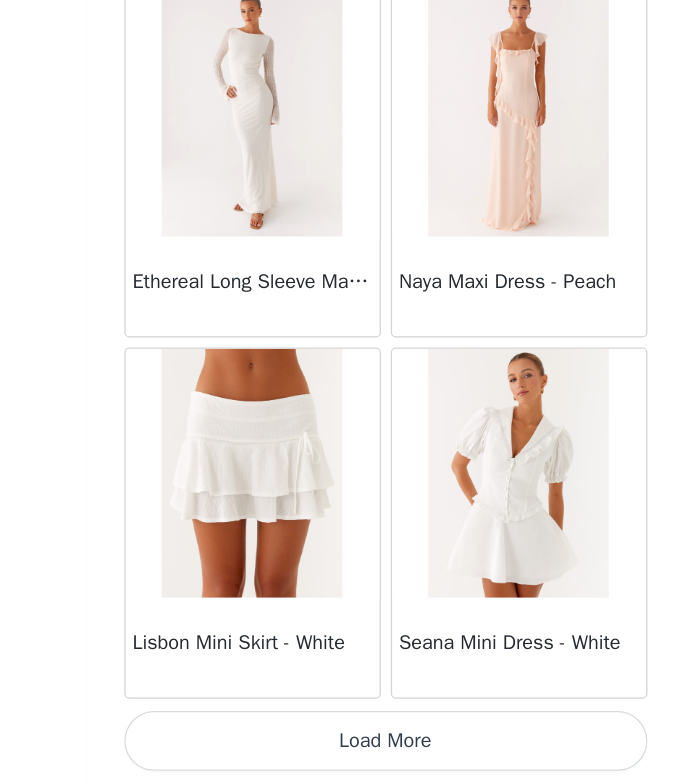 click on "Load More" at bounding box center (341, 749) 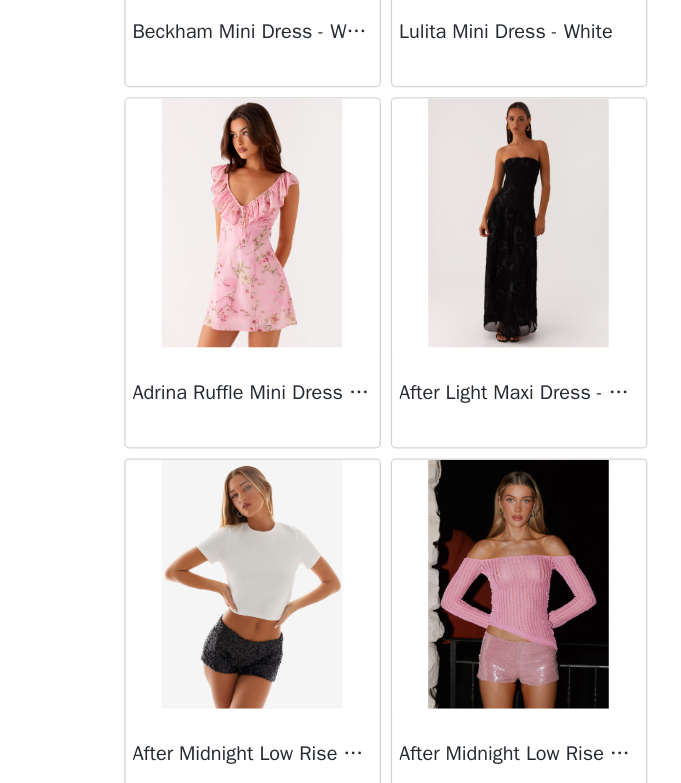 scroll, scrollTop: 77137, scrollLeft: 0, axis: vertical 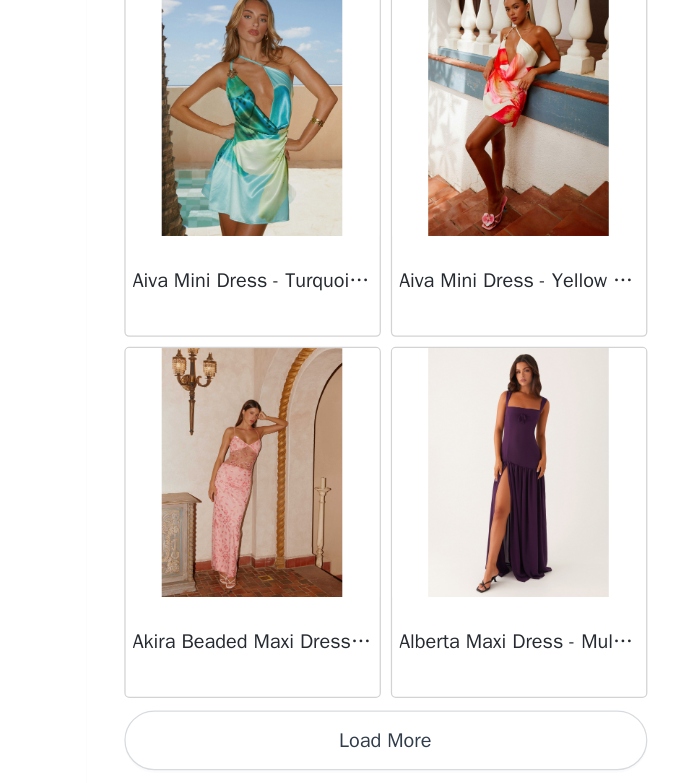 click on "Load More" at bounding box center [341, 749] 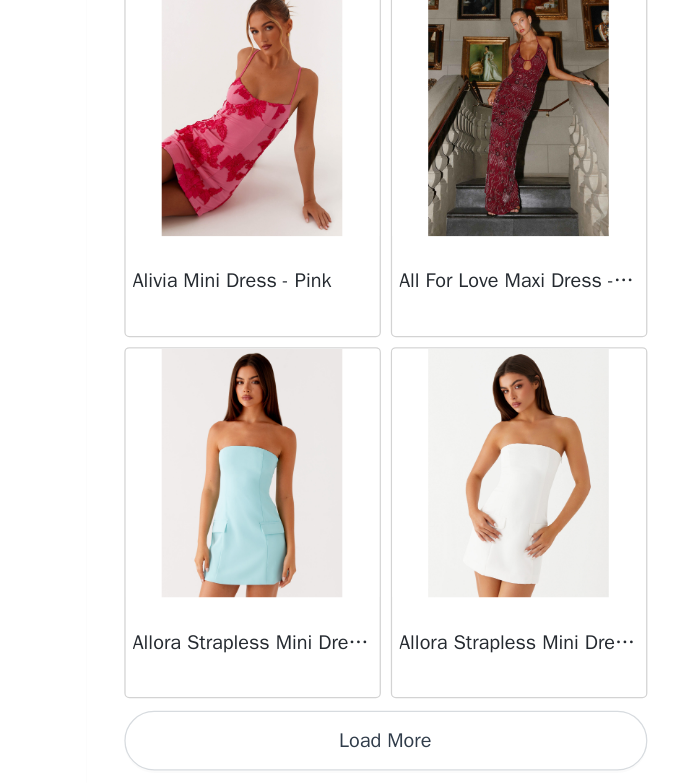 scroll, scrollTop: 80577, scrollLeft: 0, axis: vertical 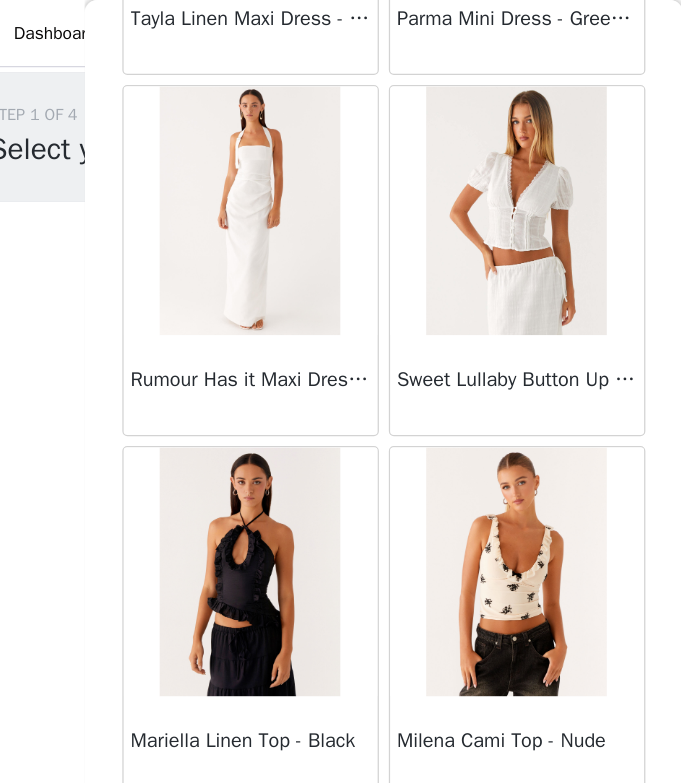 click at bounding box center (447, 459) 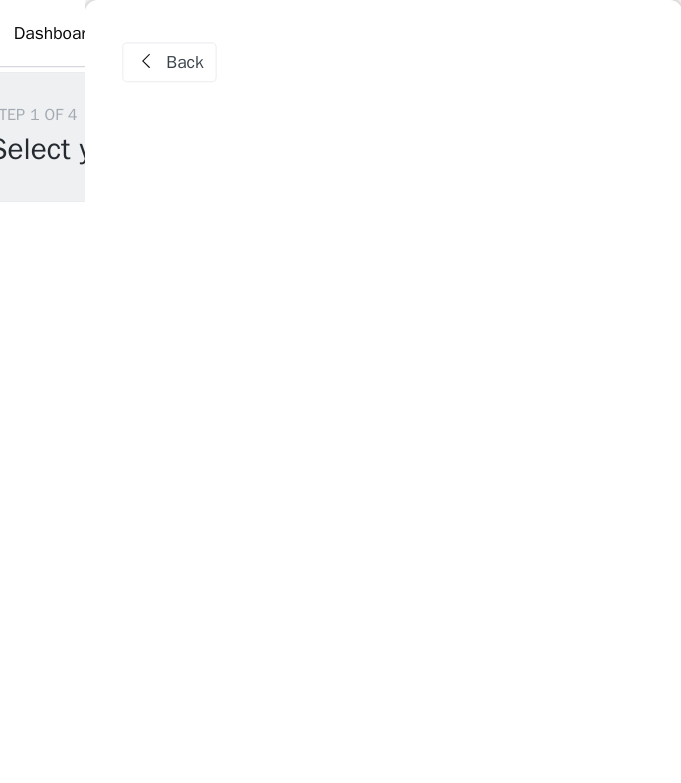 scroll, scrollTop: 0, scrollLeft: 0, axis: both 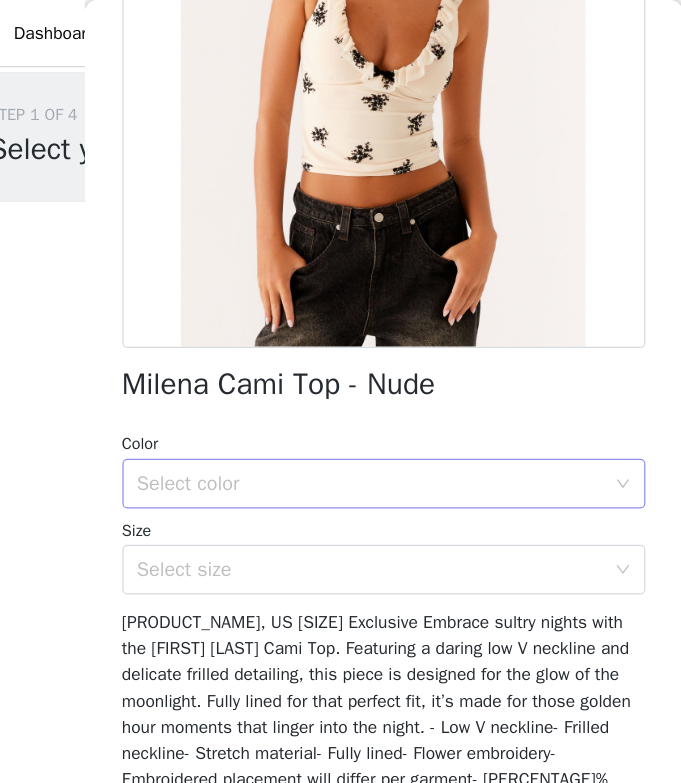 click on "Select color" at bounding box center [330, 388] 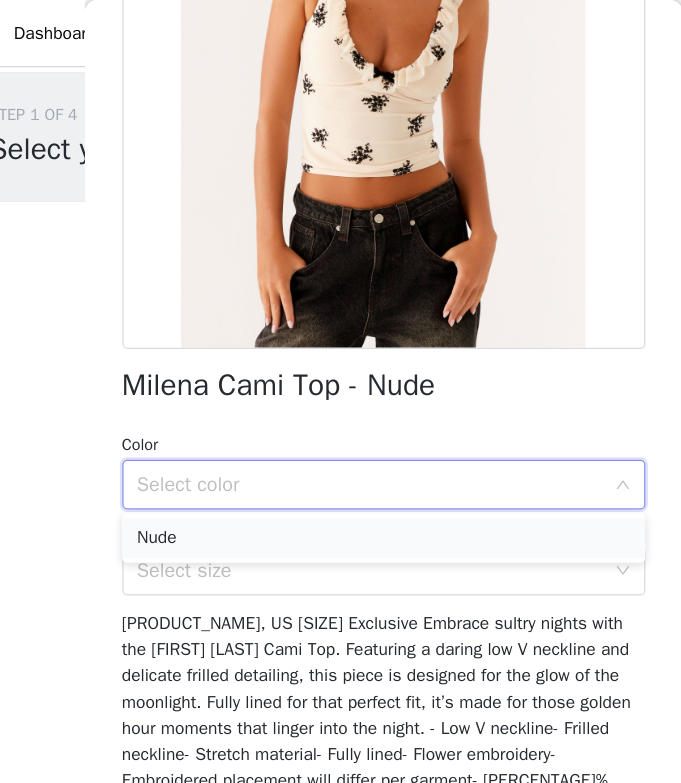 click on "Nude" at bounding box center (341, 432) 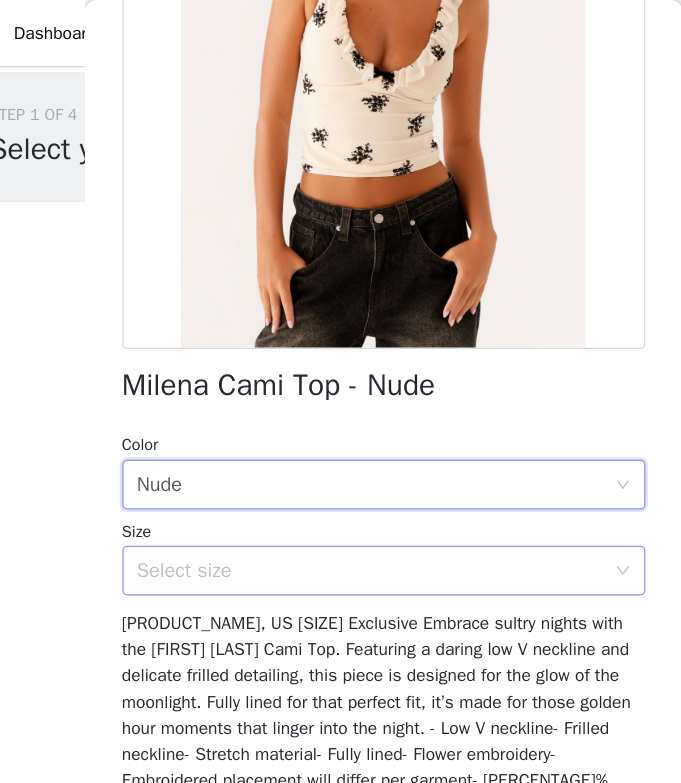 click on "Select size" at bounding box center [330, 458] 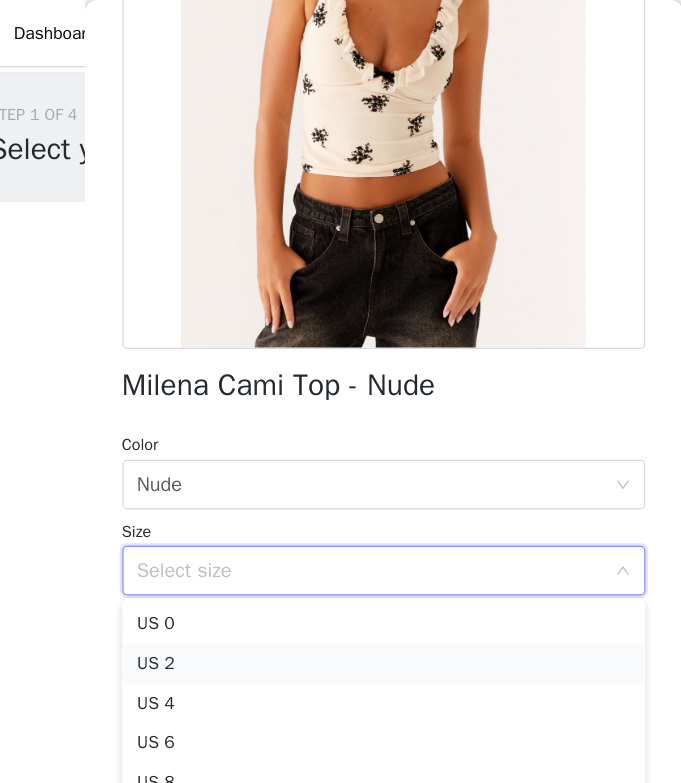 click on "US 2" at bounding box center [341, 533] 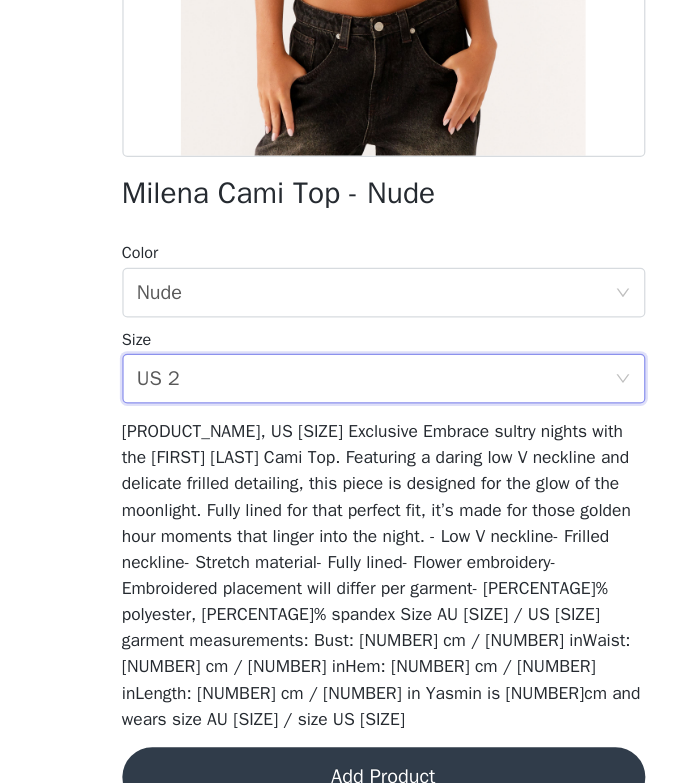 scroll, scrollTop: 192, scrollLeft: 0, axis: vertical 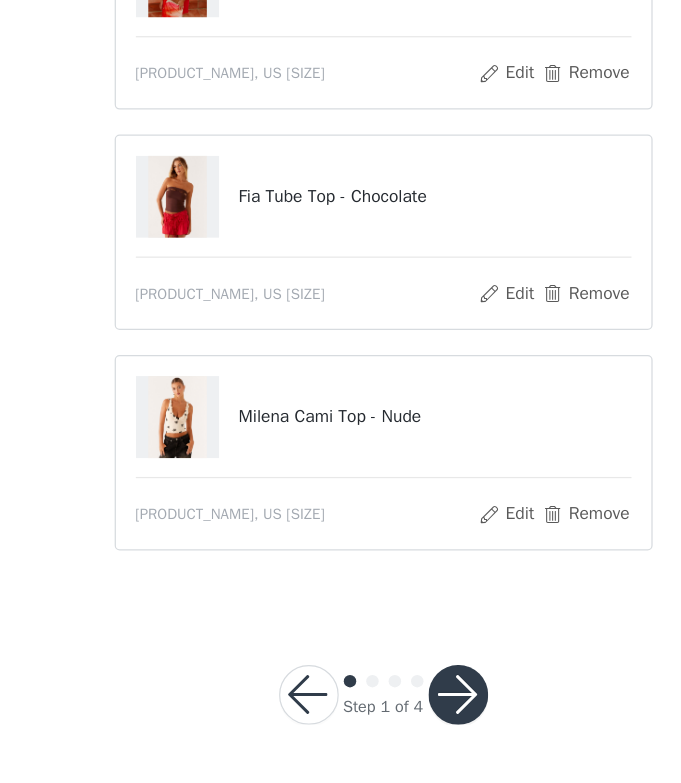 click at bounding box center [401, 712] 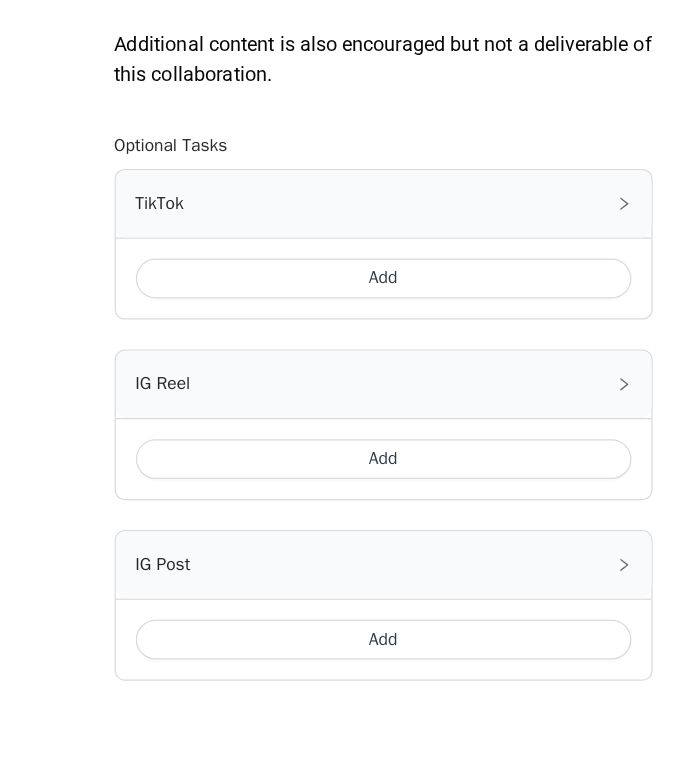 scroll, scrollTop: 1069, scrollLeft: 0, axis: vertical 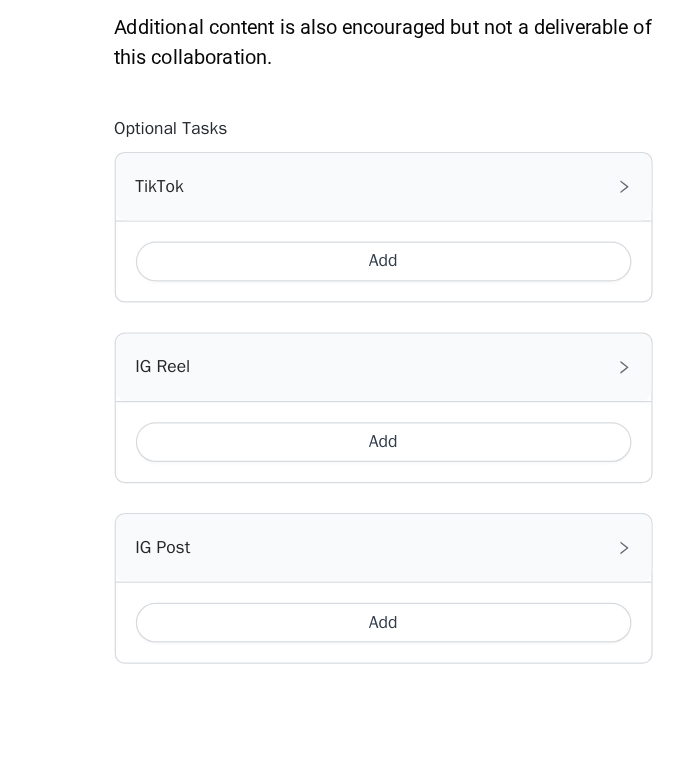 click on "Add" at bounding box center [341, 364] 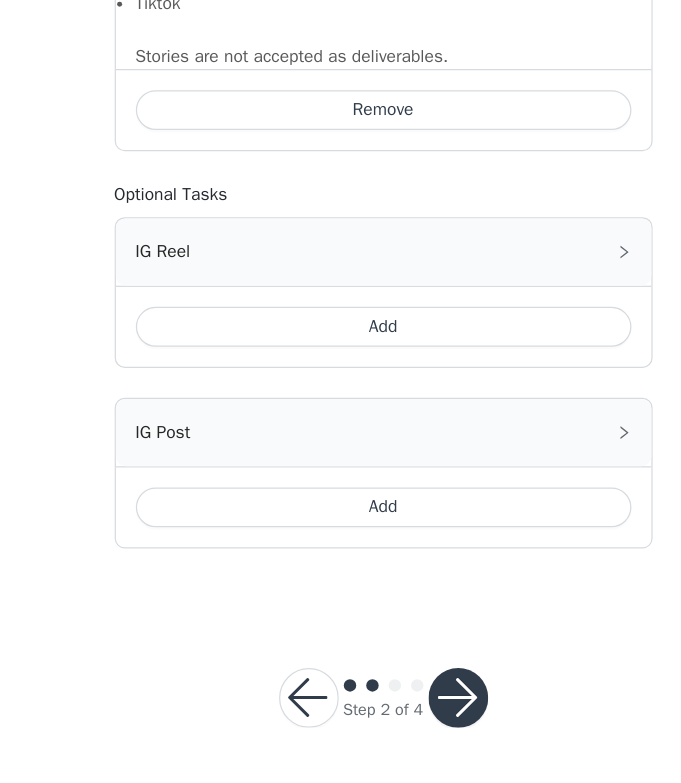 scroll, scrollTop: 1433, scrollLeft: 0, axis: vertical 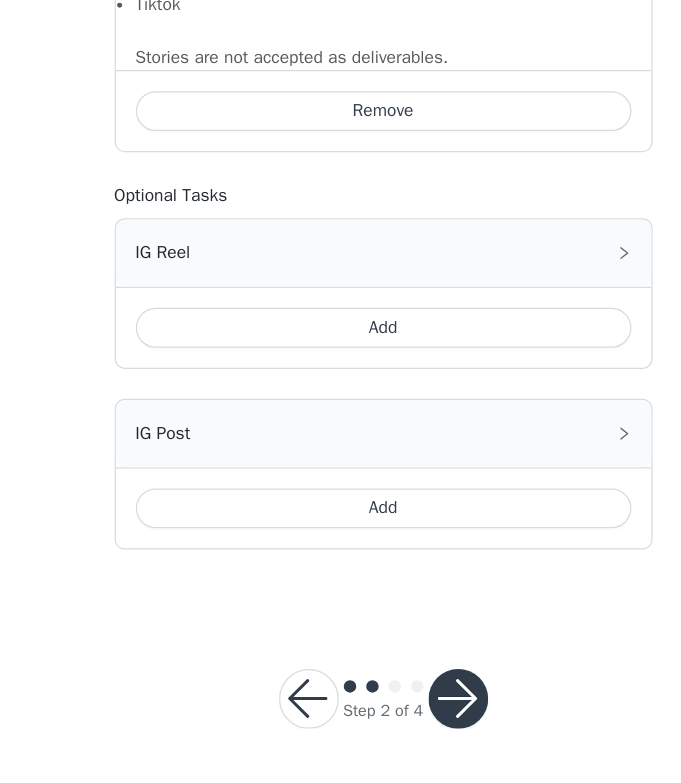 click at bounding box center [401, 715] 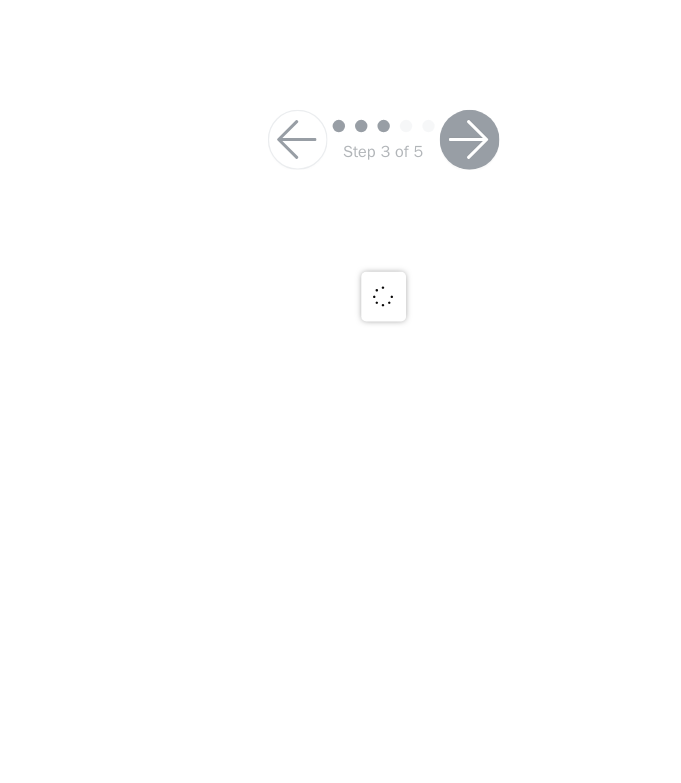scroll, scrollTop: 0, scrollLeft: 0, axis: both 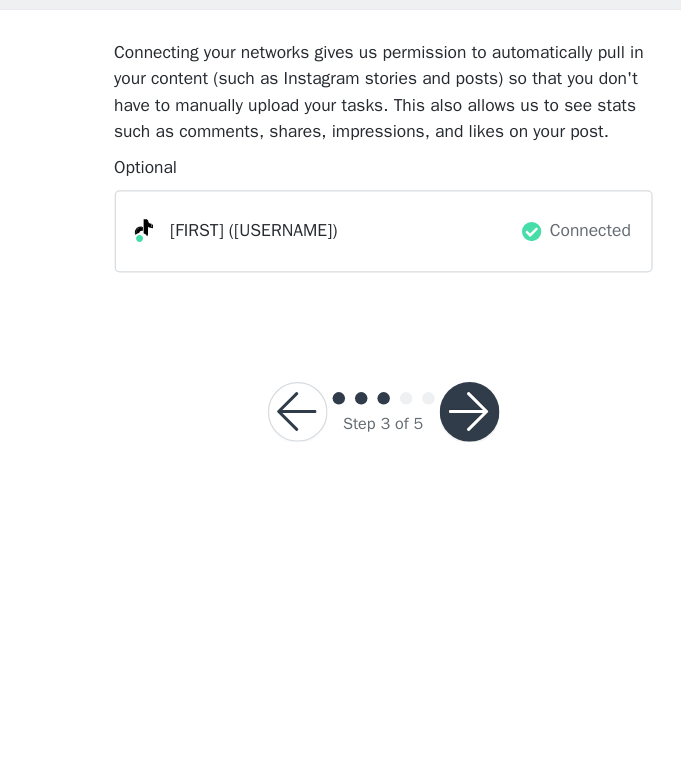 click at bounding box center (410, 485) 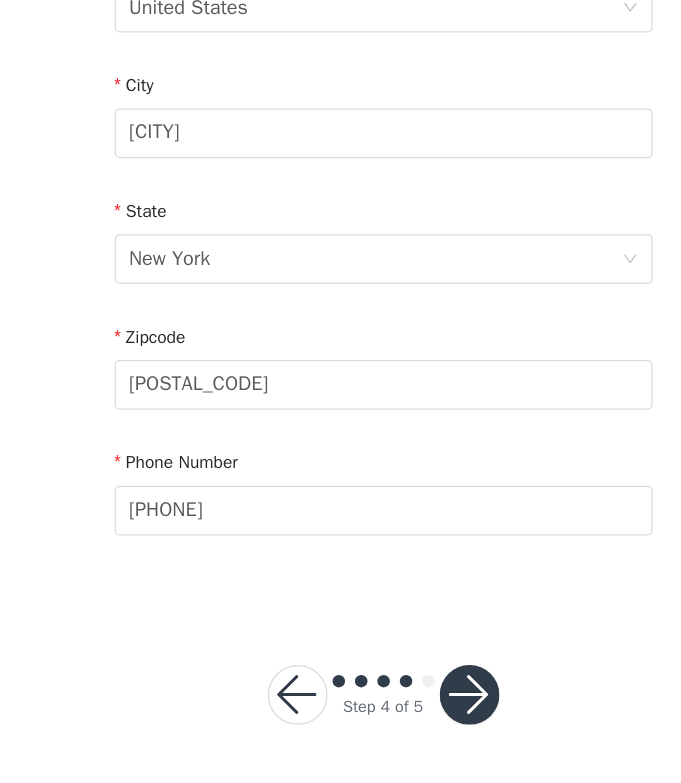 scroll, scrollTop: 580, scrollLeft: 0, axis: vertical 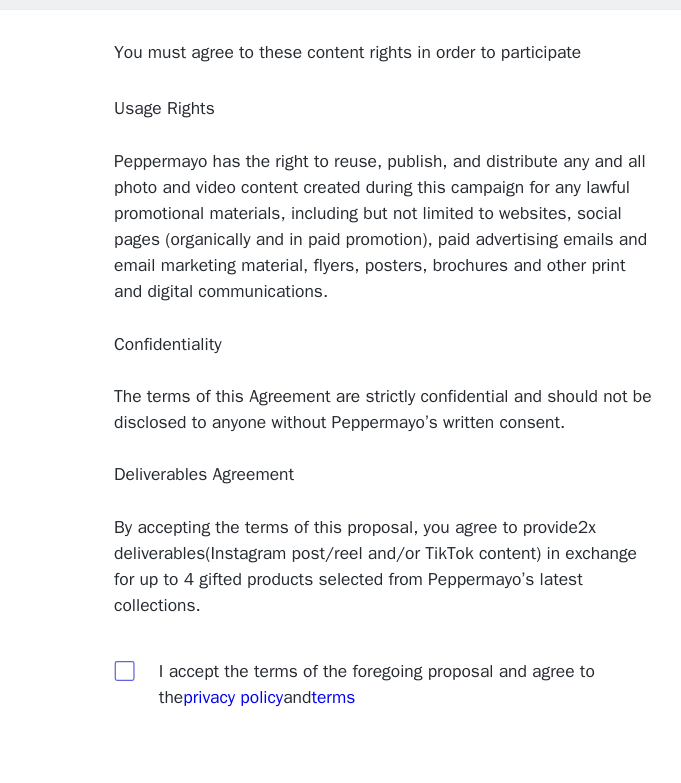 click at bounding box center (132, 692) 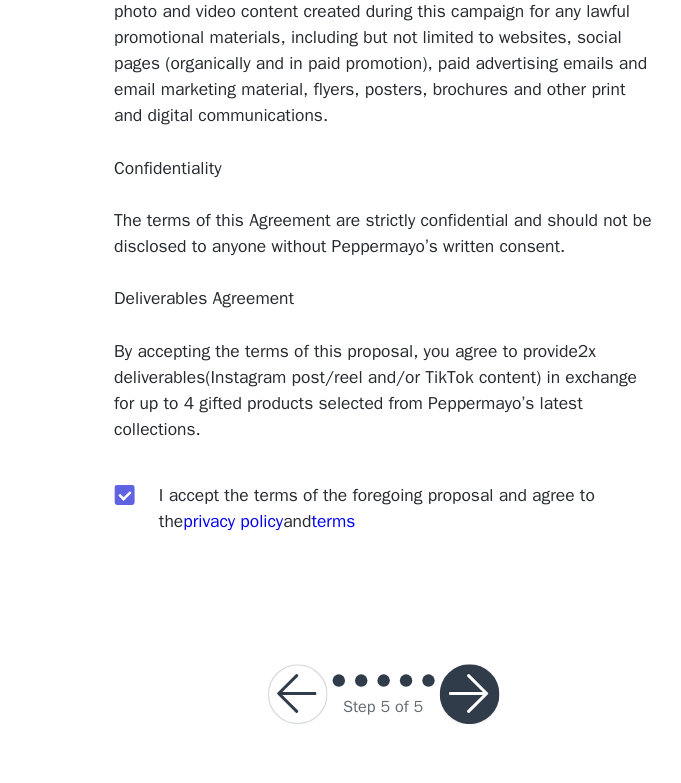 scroll, scrollTop: 141, scrollLeft: 0, axis: vertical 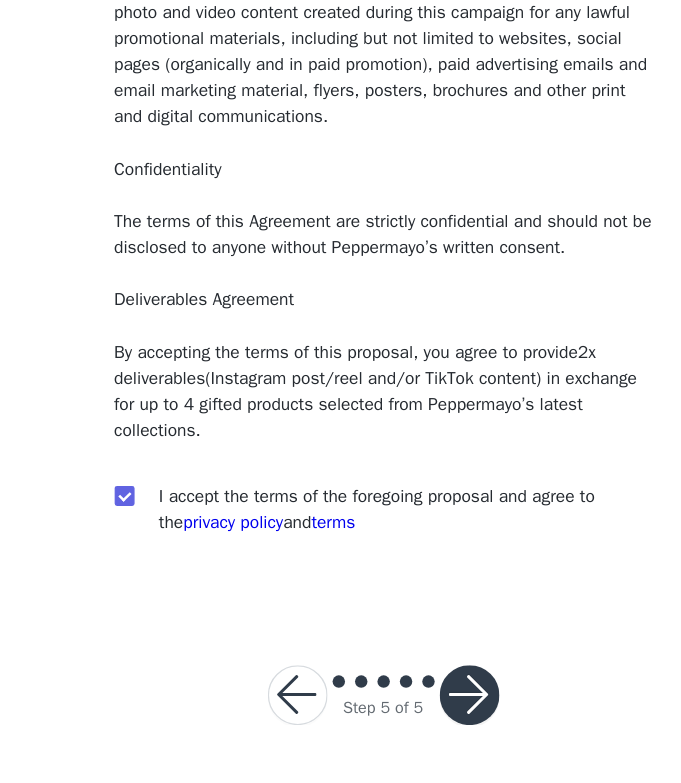 click at bounding box center [410, 712] 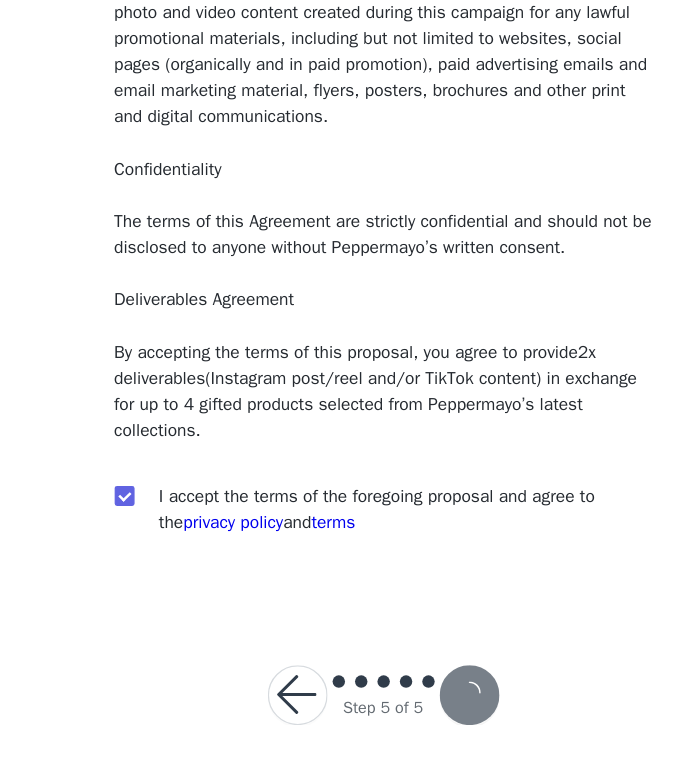 scroll, scrollTop: 19, scrollLeft: 0, axis: vertical 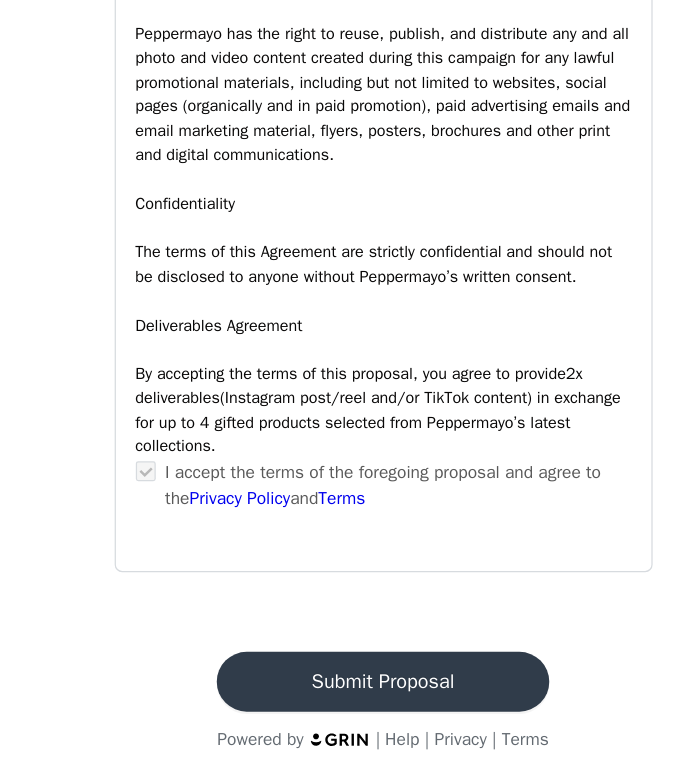 click on "Submit Proposal" at bounding box center (340, 702) 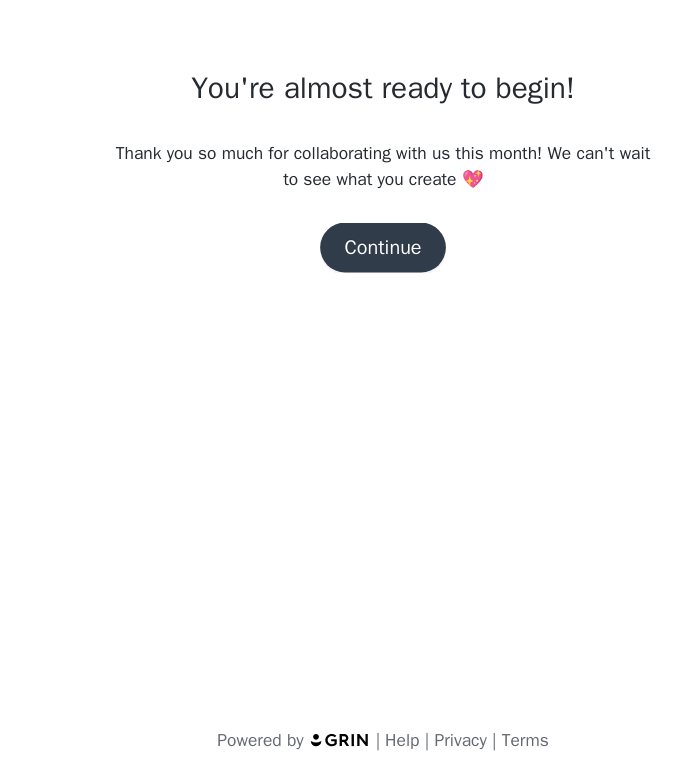 scroll, scrollTop: 0, scrollLeft: 0, axis: both 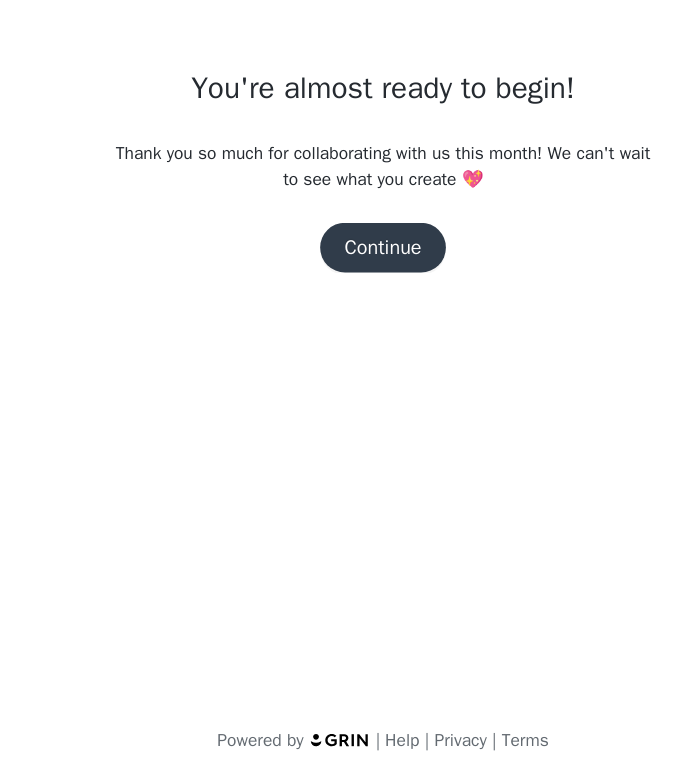click on "Continue" at bounding box center (341, 353) 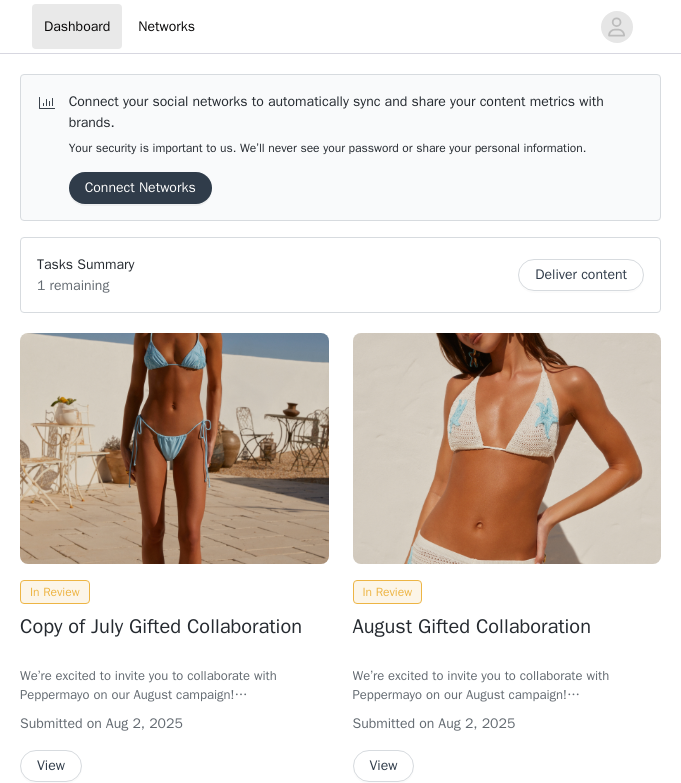 scroll, scrollTop: 0, scrollLeft: 0, axis: both 